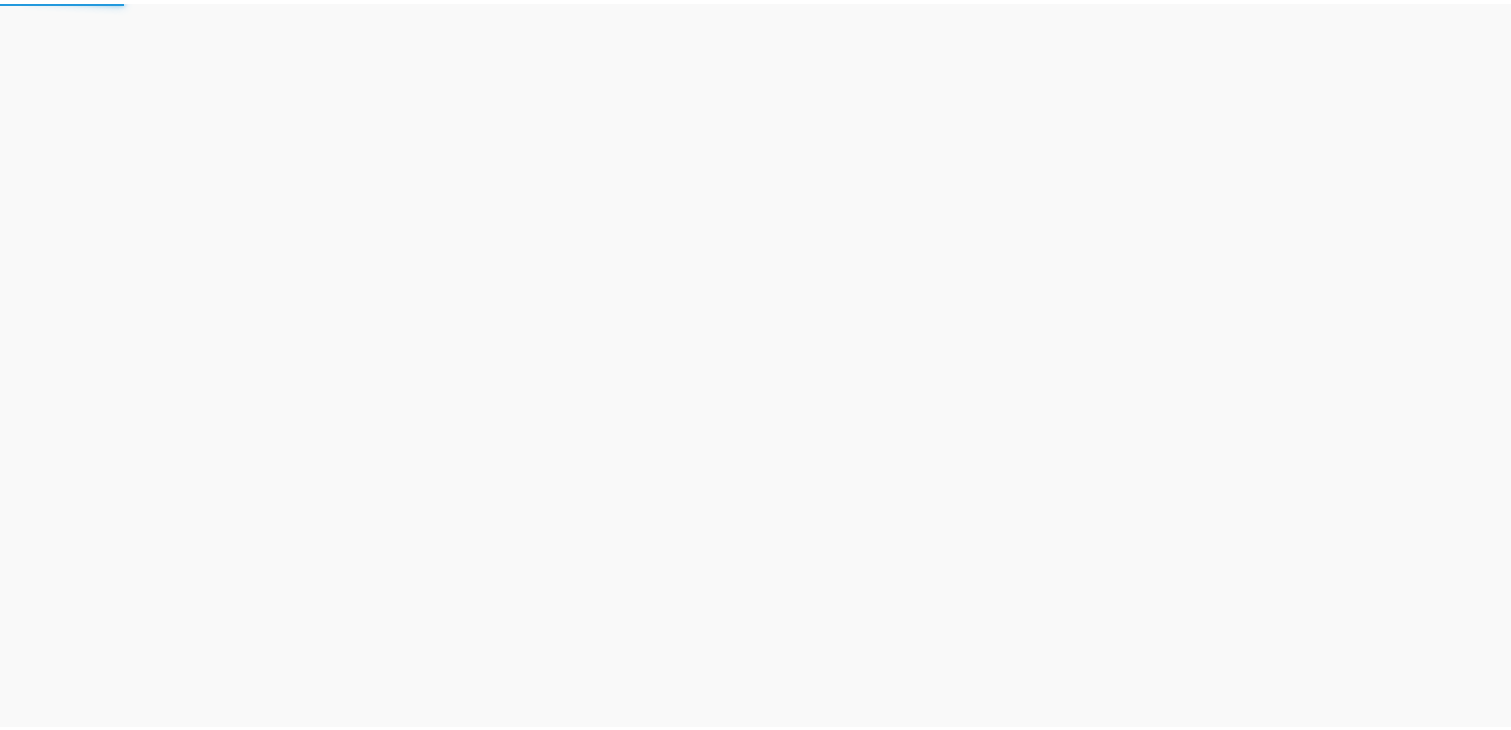 scroll, scrollTop: 0, scrollLeft: 0, axis: both 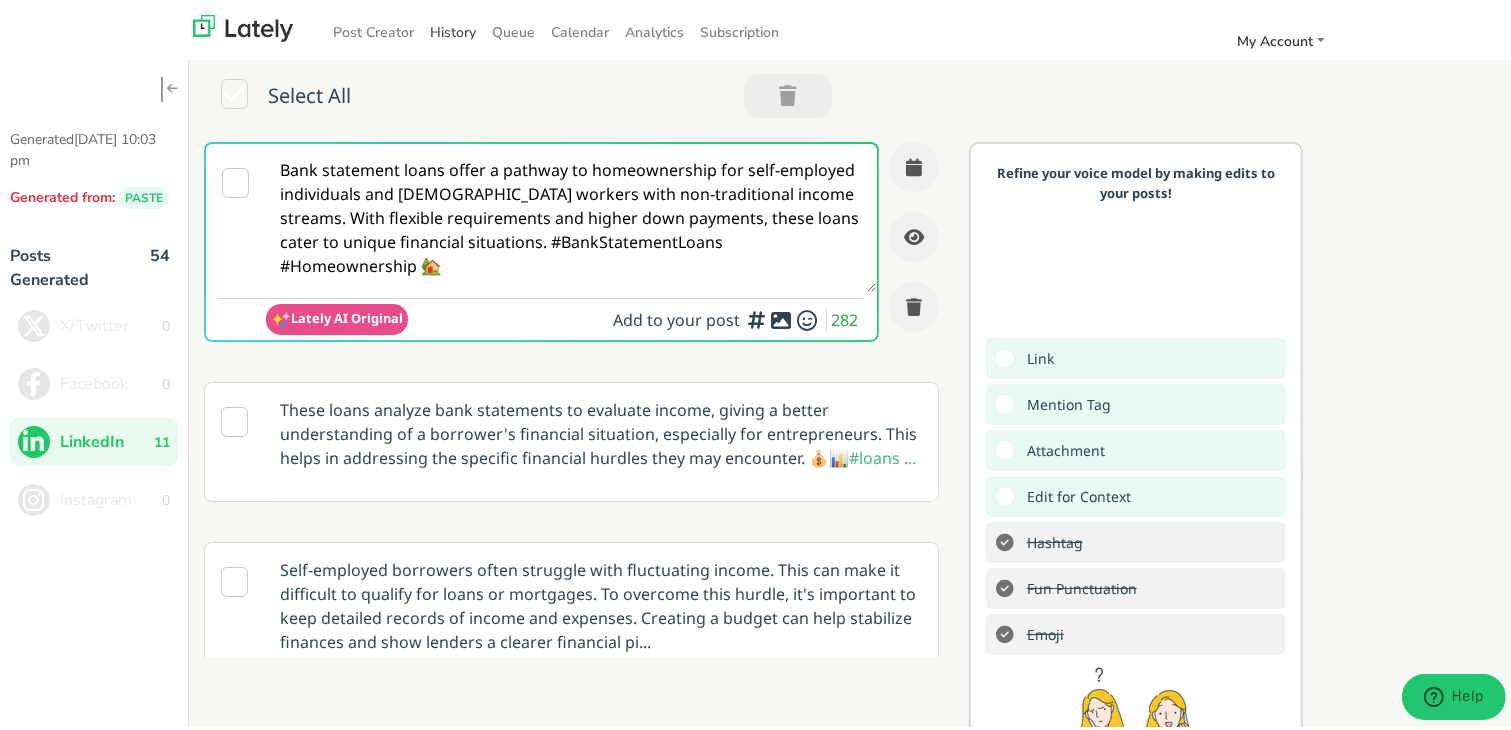 click on "History" at bounding box center (453, 28) 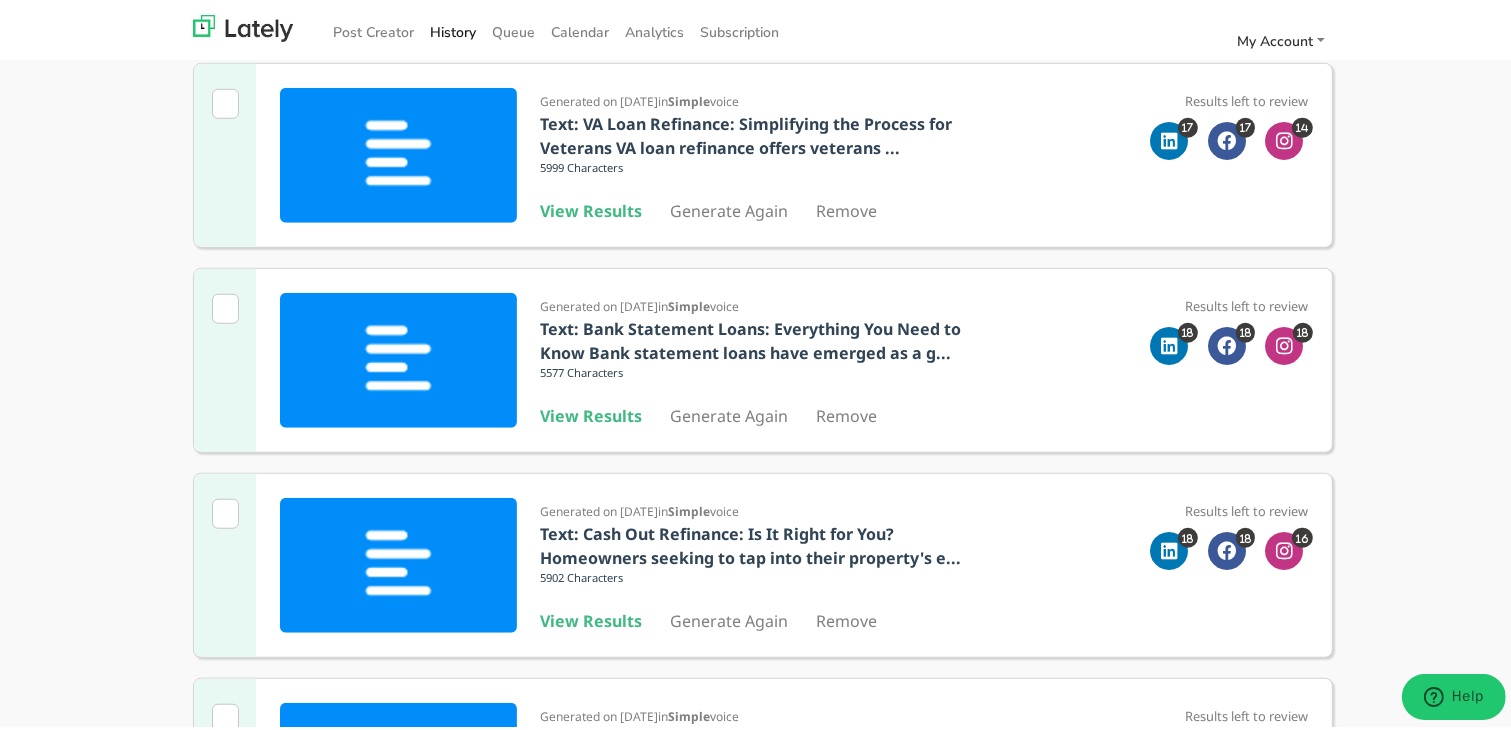 scroll, scrollTop: 1652, scrollLeft: 0, axis: vertical 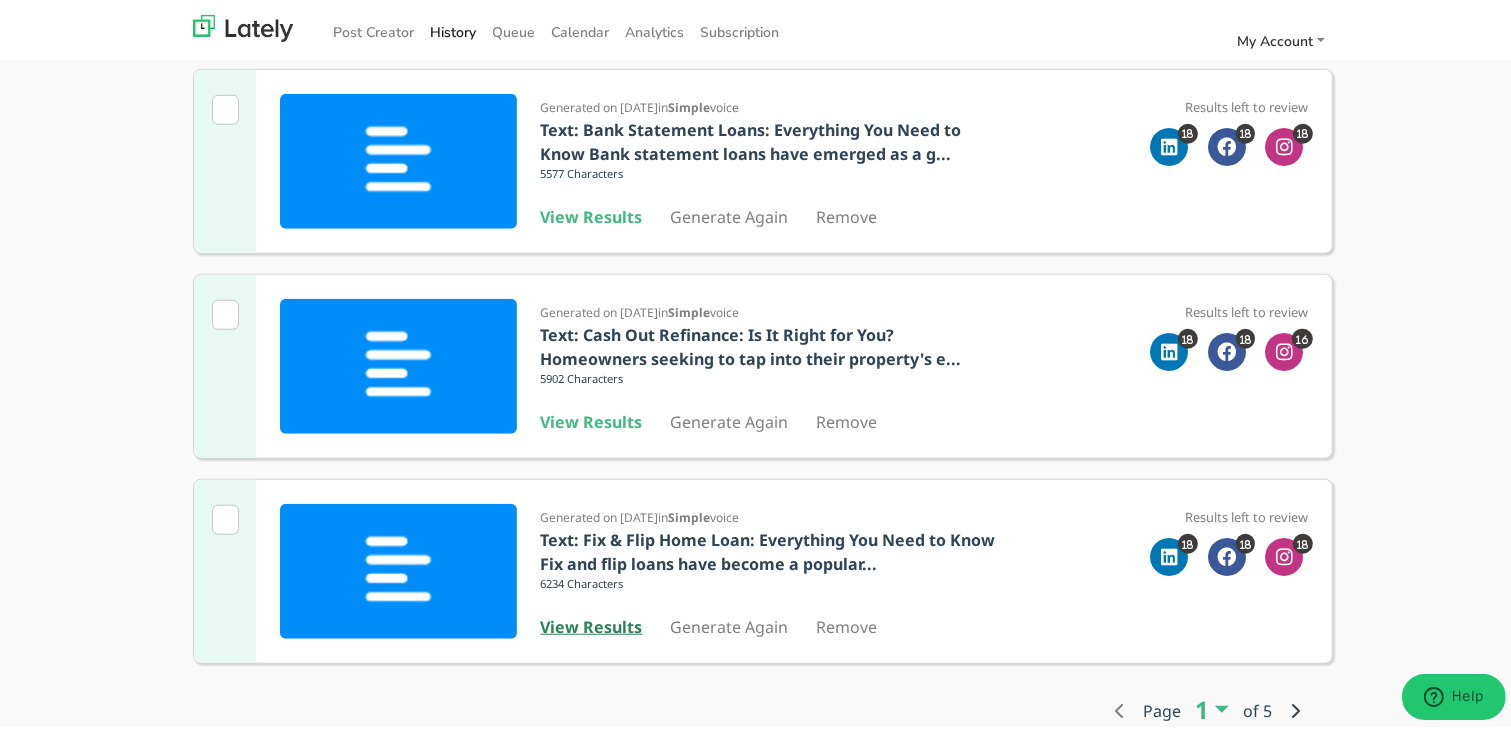 click on "View Results" at bounding box center (592, 623) 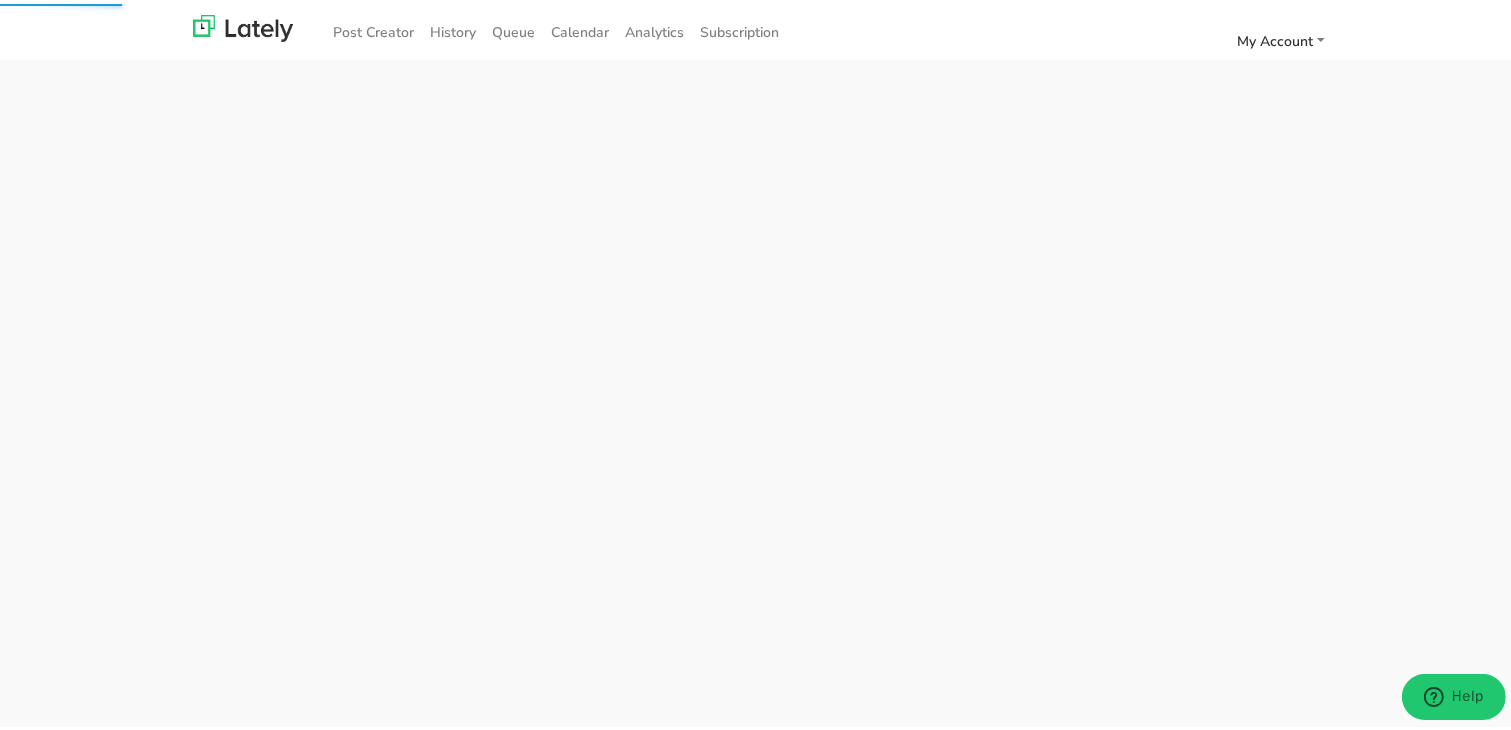 scroll, scrollTop: 0, scrollLeft: 0, axis: both 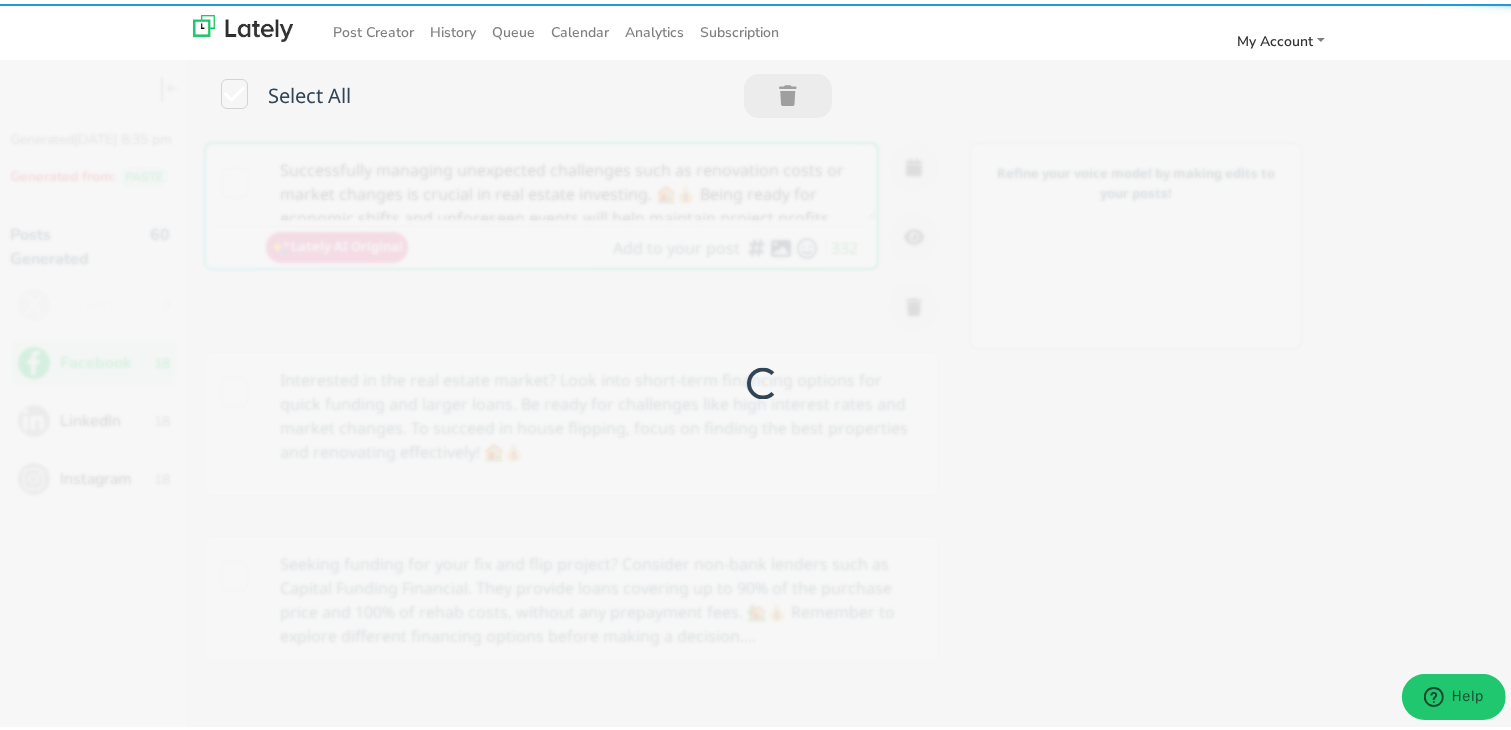 click at bounding box center (763, 380) 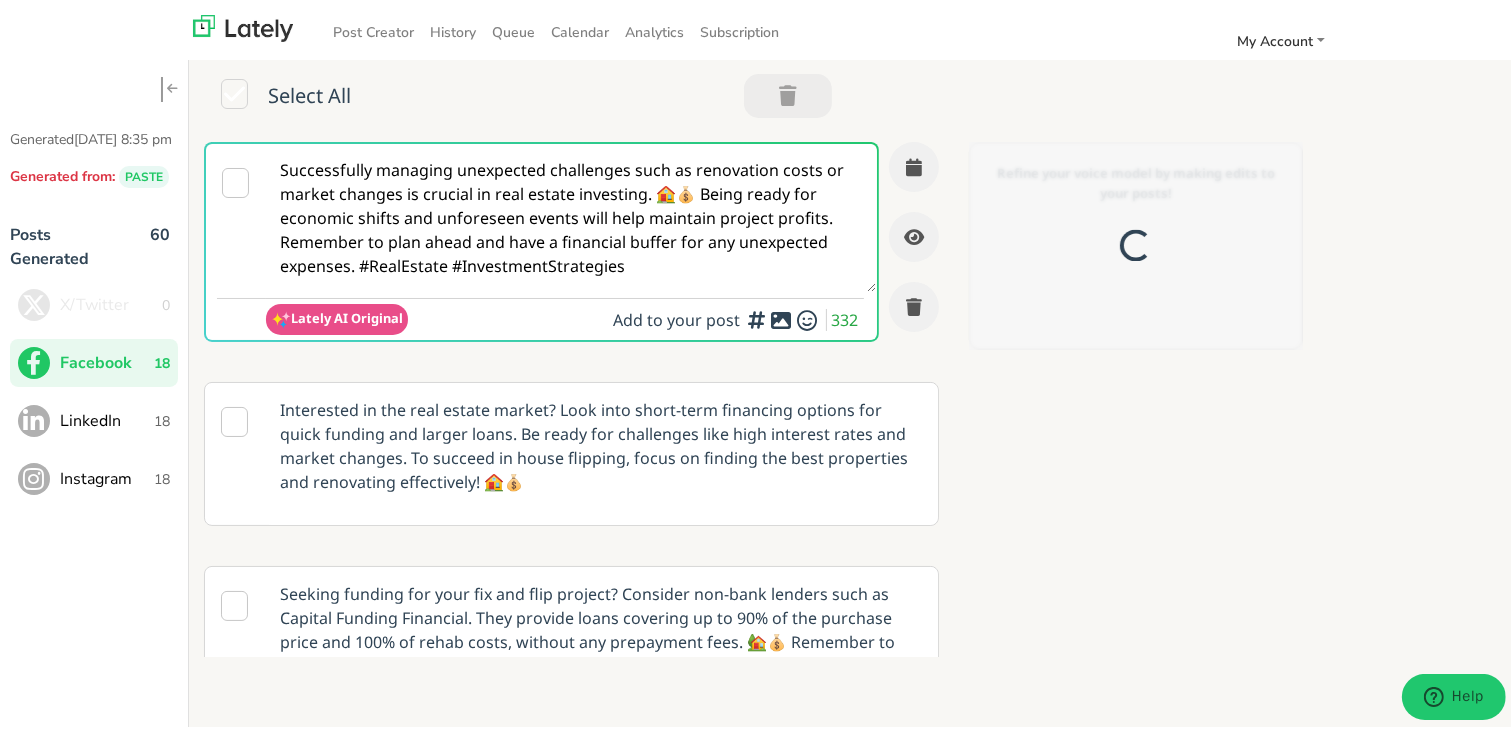 scroll, scrollTop: 0, scrollLeft: 0, axis: both 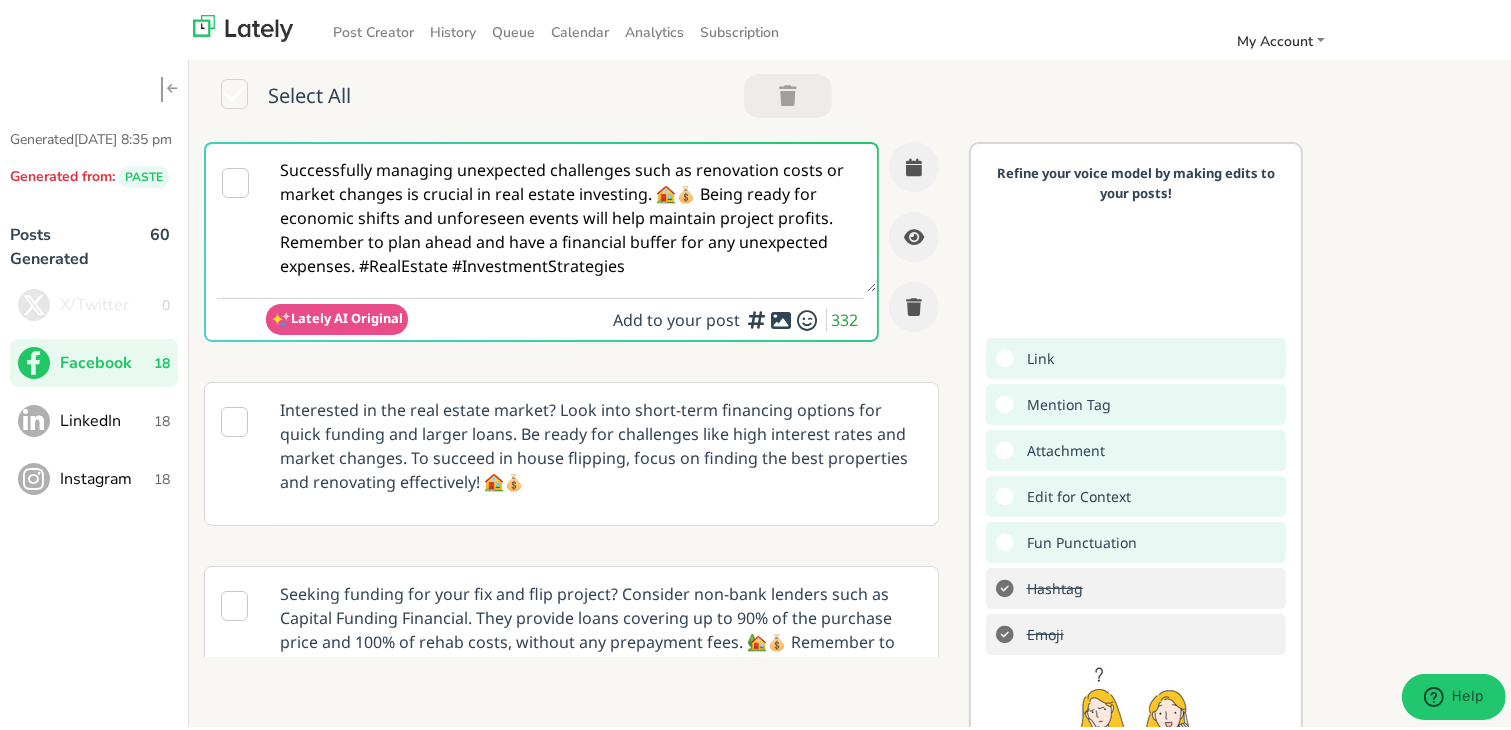 click on "LinkedIn 18" at bounding box center (94, 417) 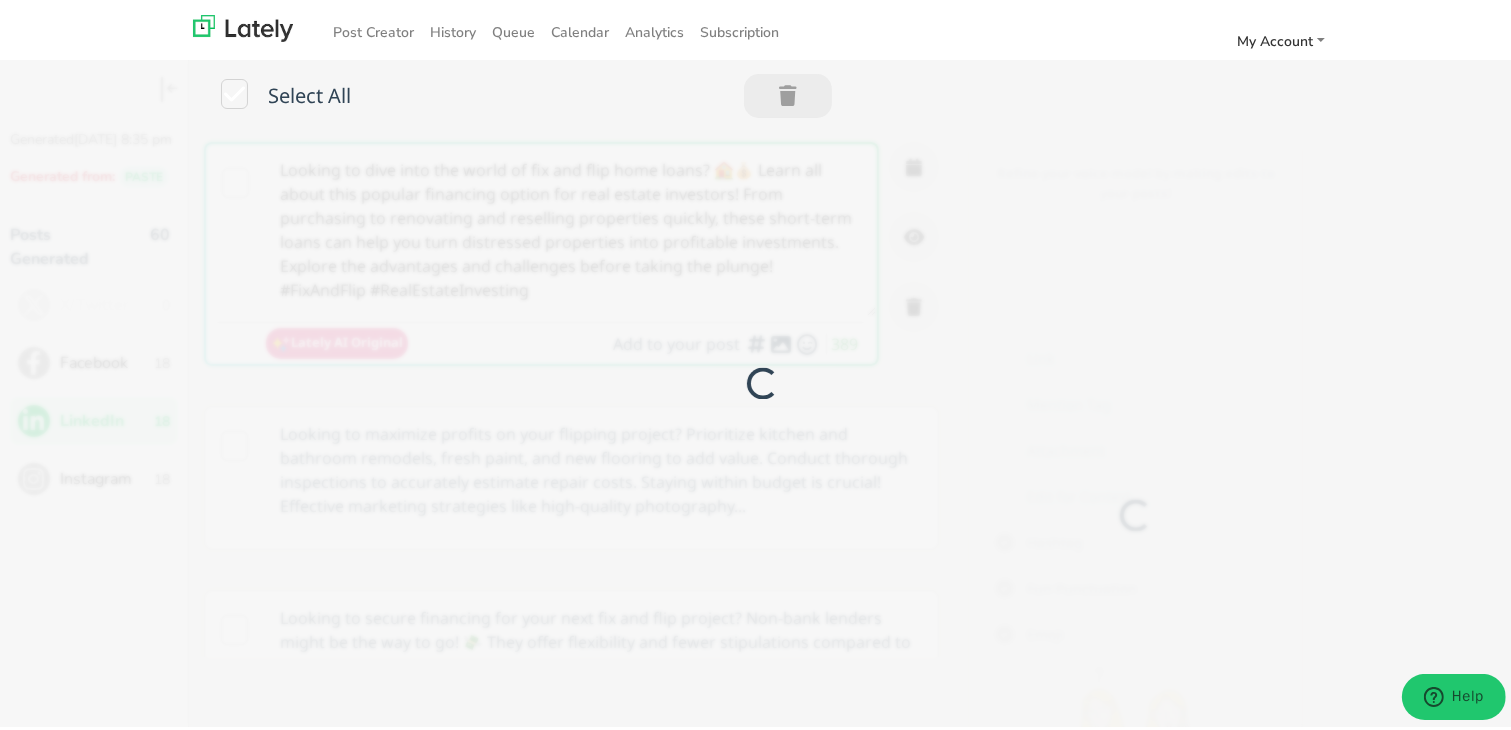 scroll, scrollTop: 0, scrollLeft: 0, axis: both 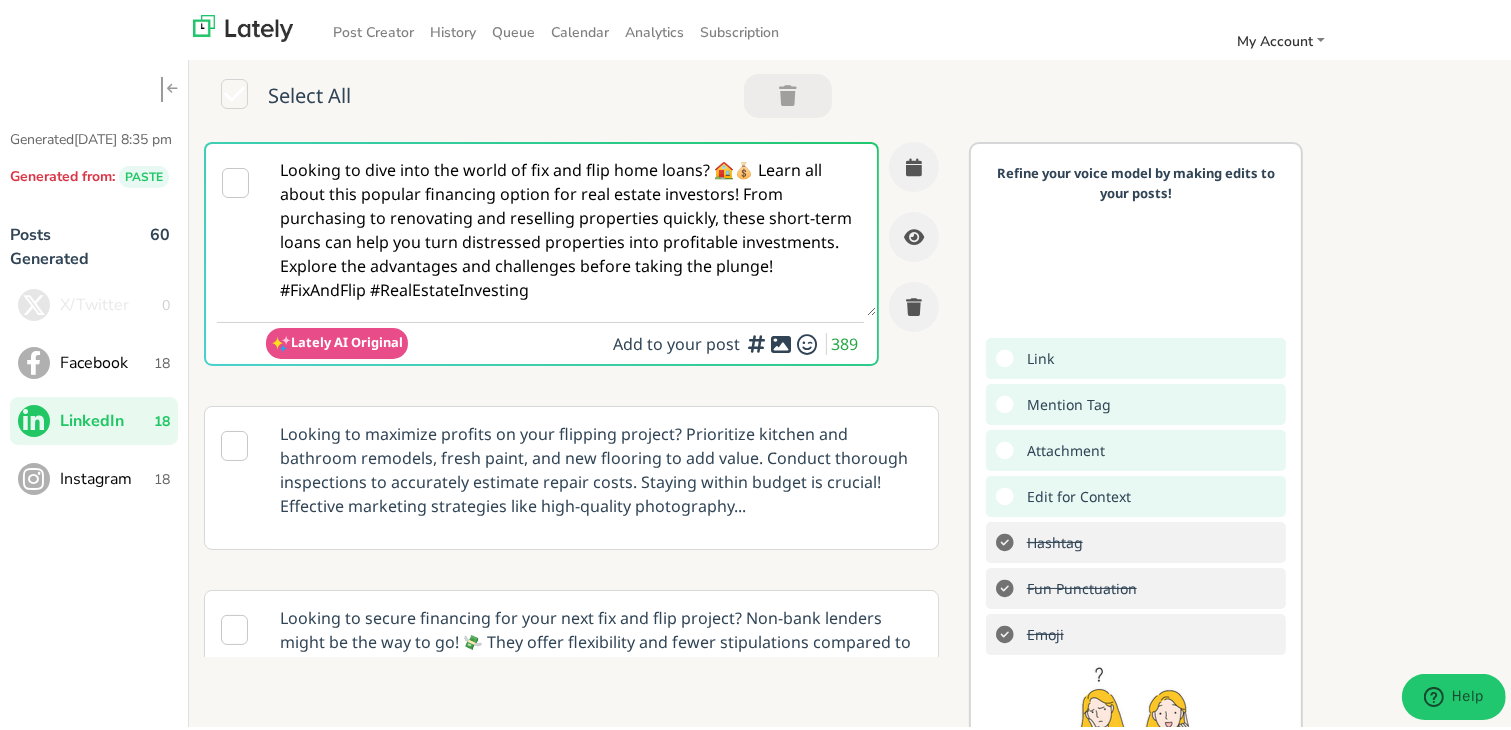 click on "Looking to dive into the world of fix and flip home loans? 🏠💰 Learn all about this popular financing option for real estate investors! From purchasing to renovating and reselling properties quickly, these short-term loans can help you turn distressed properties into profitable investments. Explore the advantages and challenges before taking the plunge! #FixAndFlip #RealEstateInvesting" at bounding box center [571, 226] 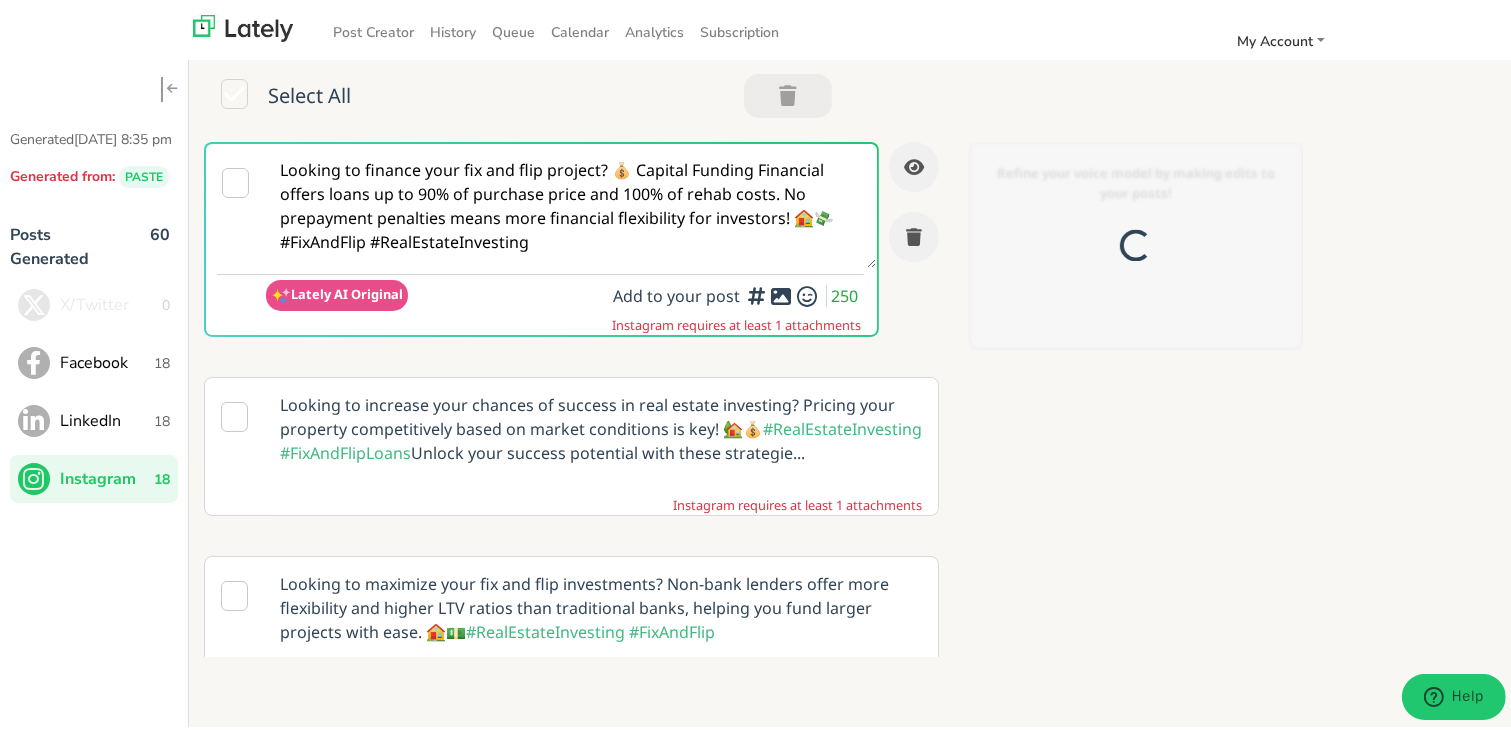 scroll, scrollTop: 0, scrollLeft: 0, axis: both 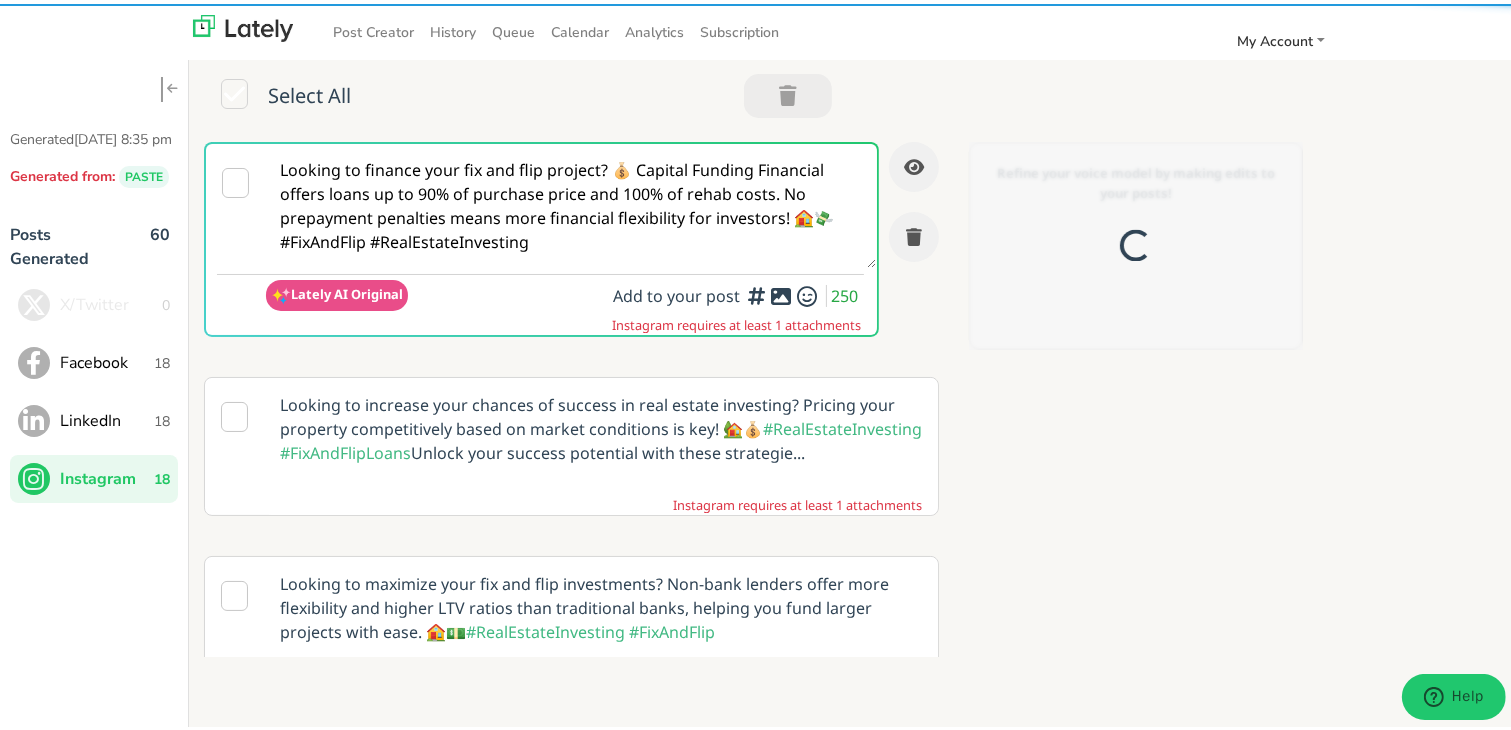 click on "Looking to finance your fix and flip project? 💰 Capital Funding Financial offers loans up to 90% of purchase price and 100% of rehab costs. No prepayment penalties means more financial flexibility for investors! 🏠💸 #FixAndFlip #RealEstateInvesting" at bounding box center [571, 202] 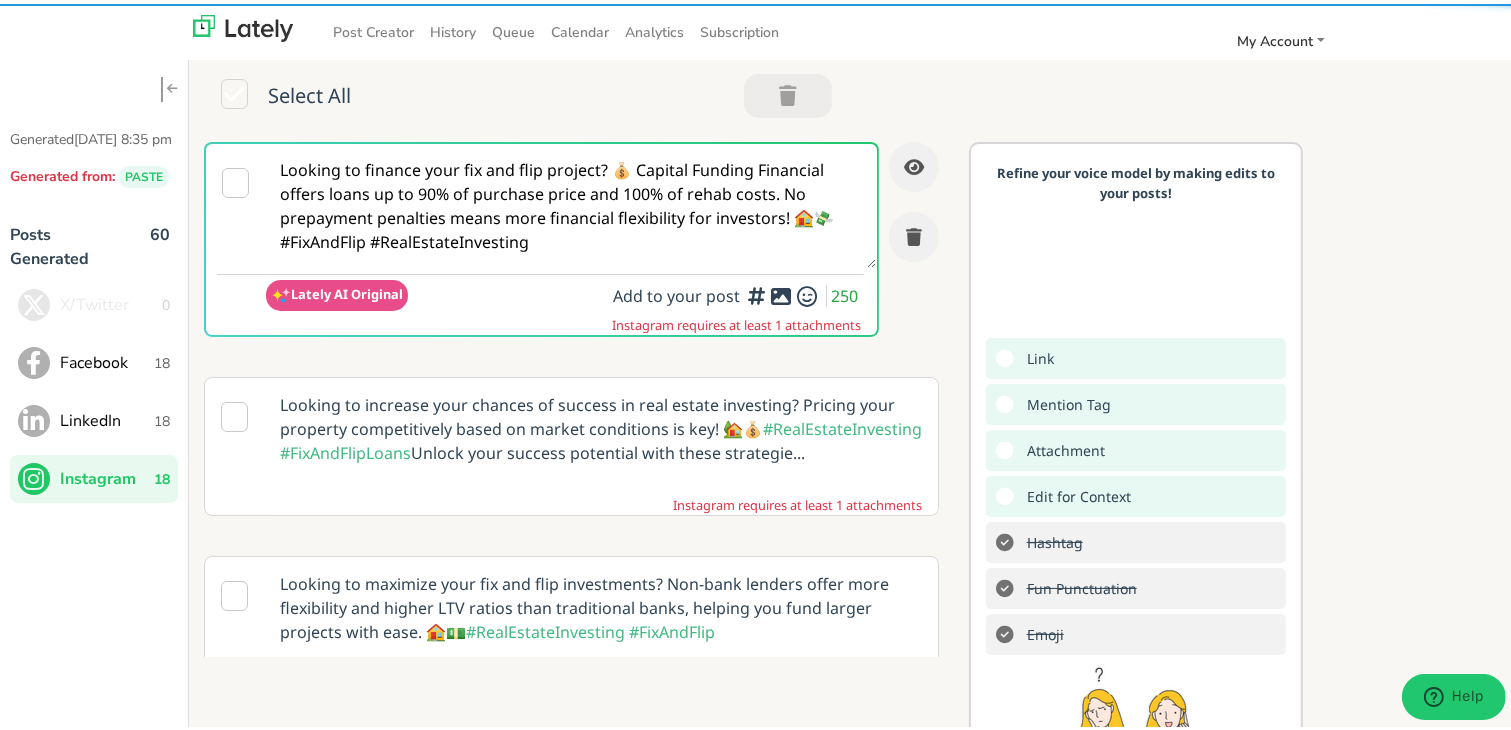 click on "Looking to finance your fix and flip project? 💰 Capital Funding Financial offers loans up to 90% of purchase price and 100% of rehab costs. No prepayment penalties means more financial flexibility for investors! 🏠💸 #FixAndFlip #RealEstateInvesting" at bounding box center (571, 202) 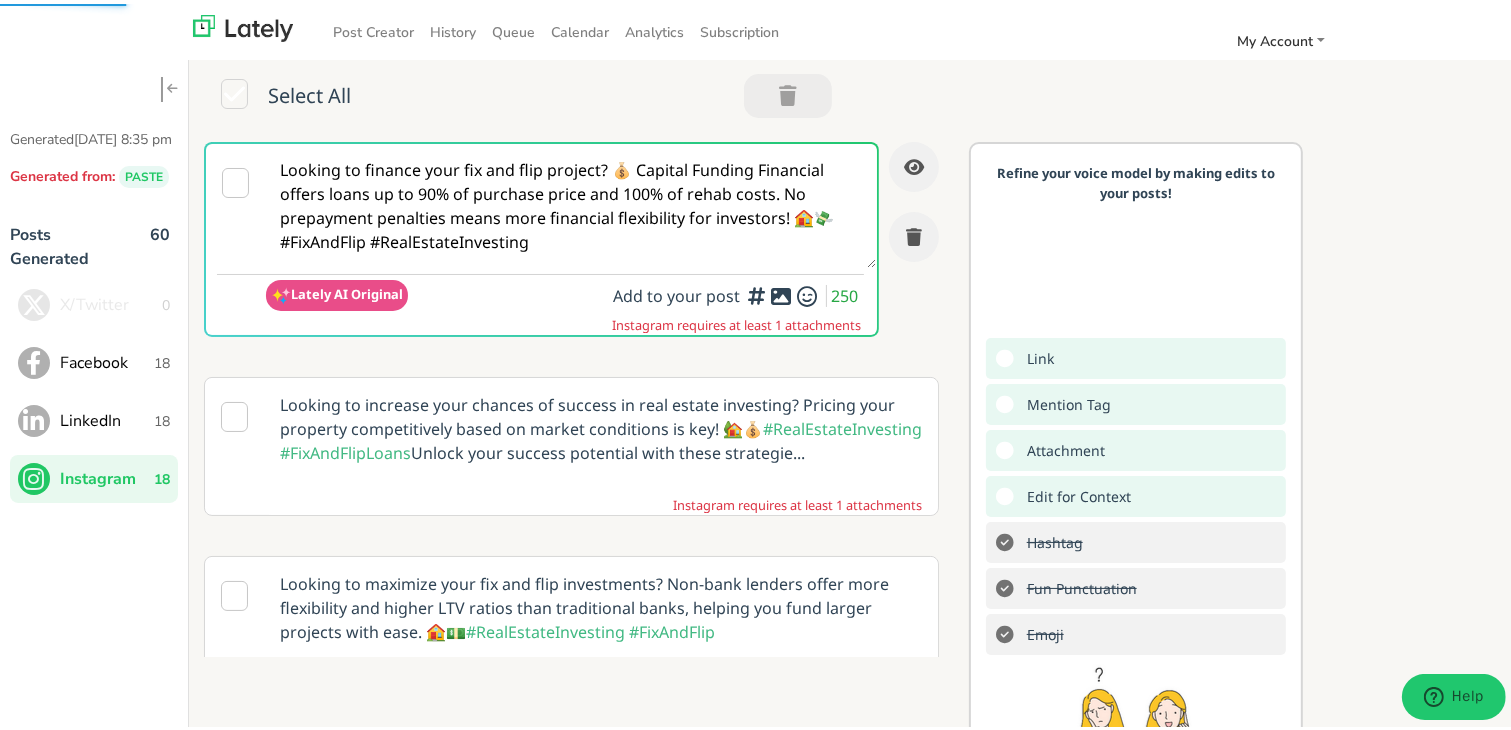 click on "Facebook 18" at bounding box center (94, 359) 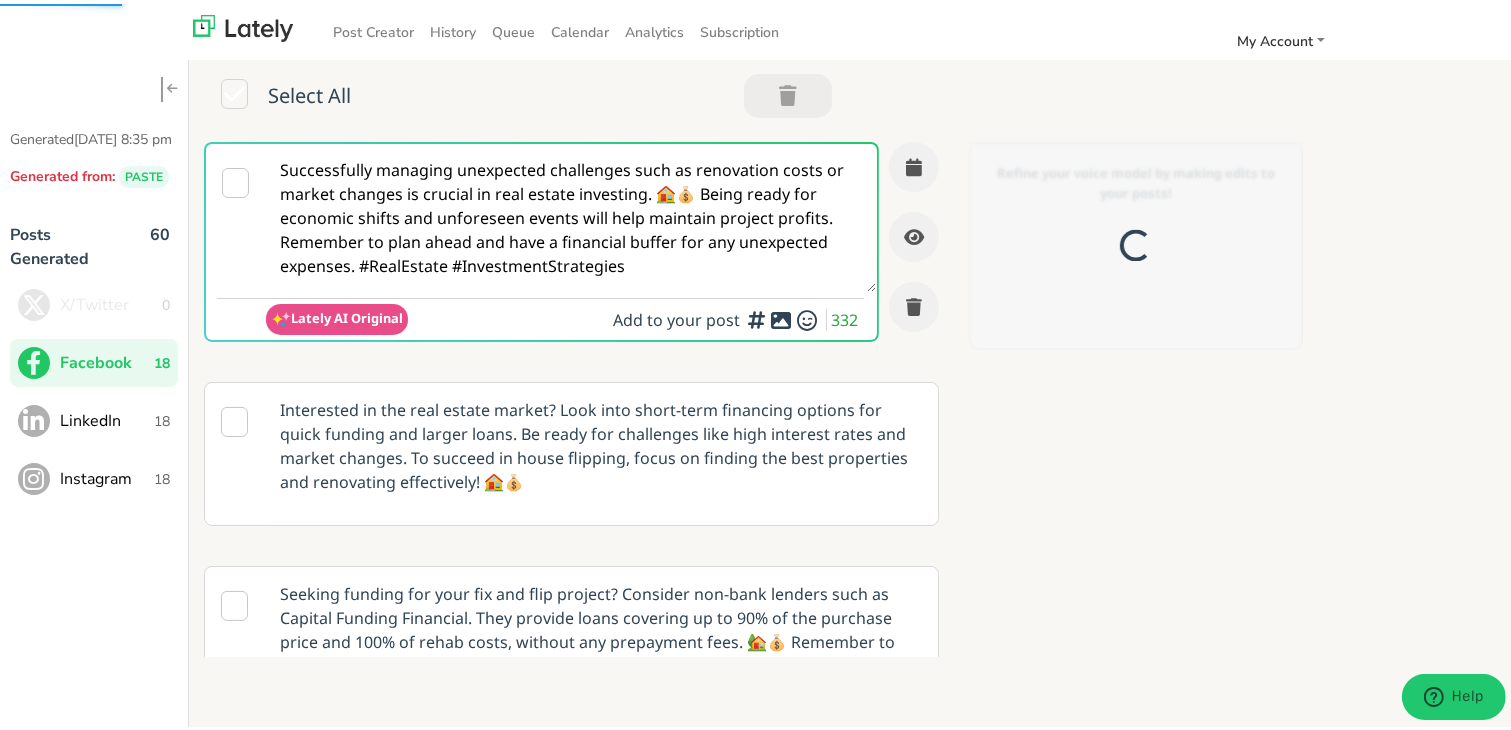 scroll, scrollTop: 0, scrollLeft: 0, axis: both 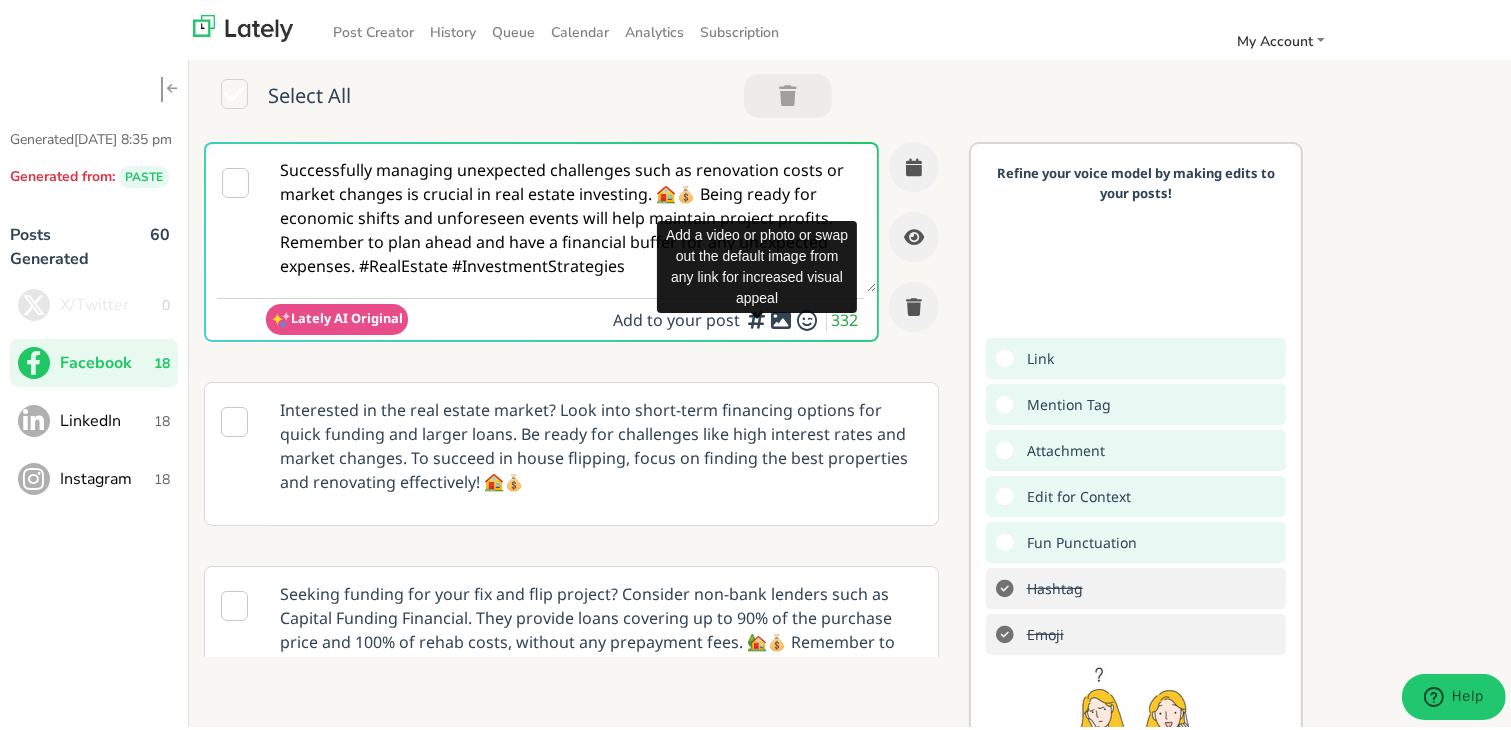 click at bounding box center [781, 316] 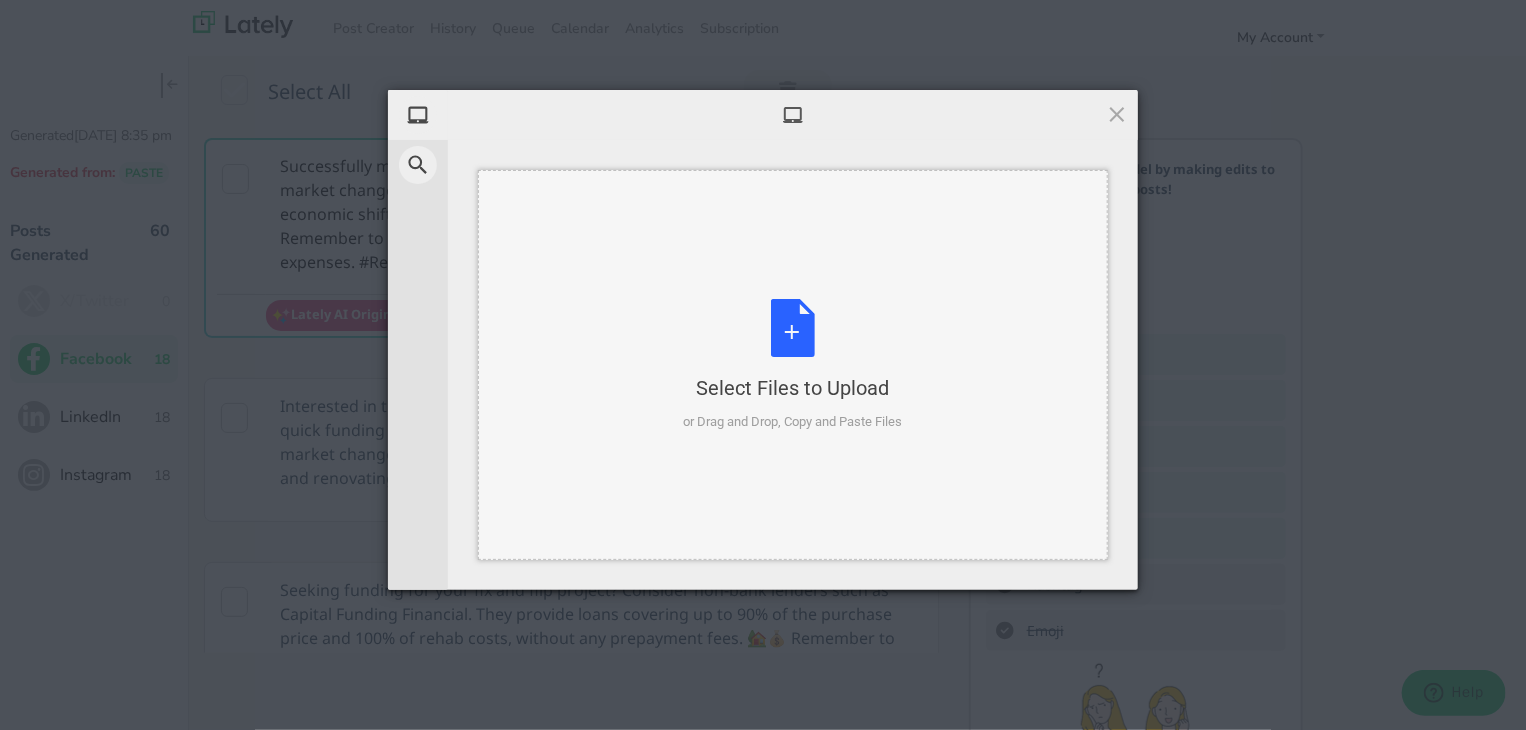 click on "Select Files to Upload
or Drag and Drop, Copy and Paste Files" at bounding box center [793, 365] 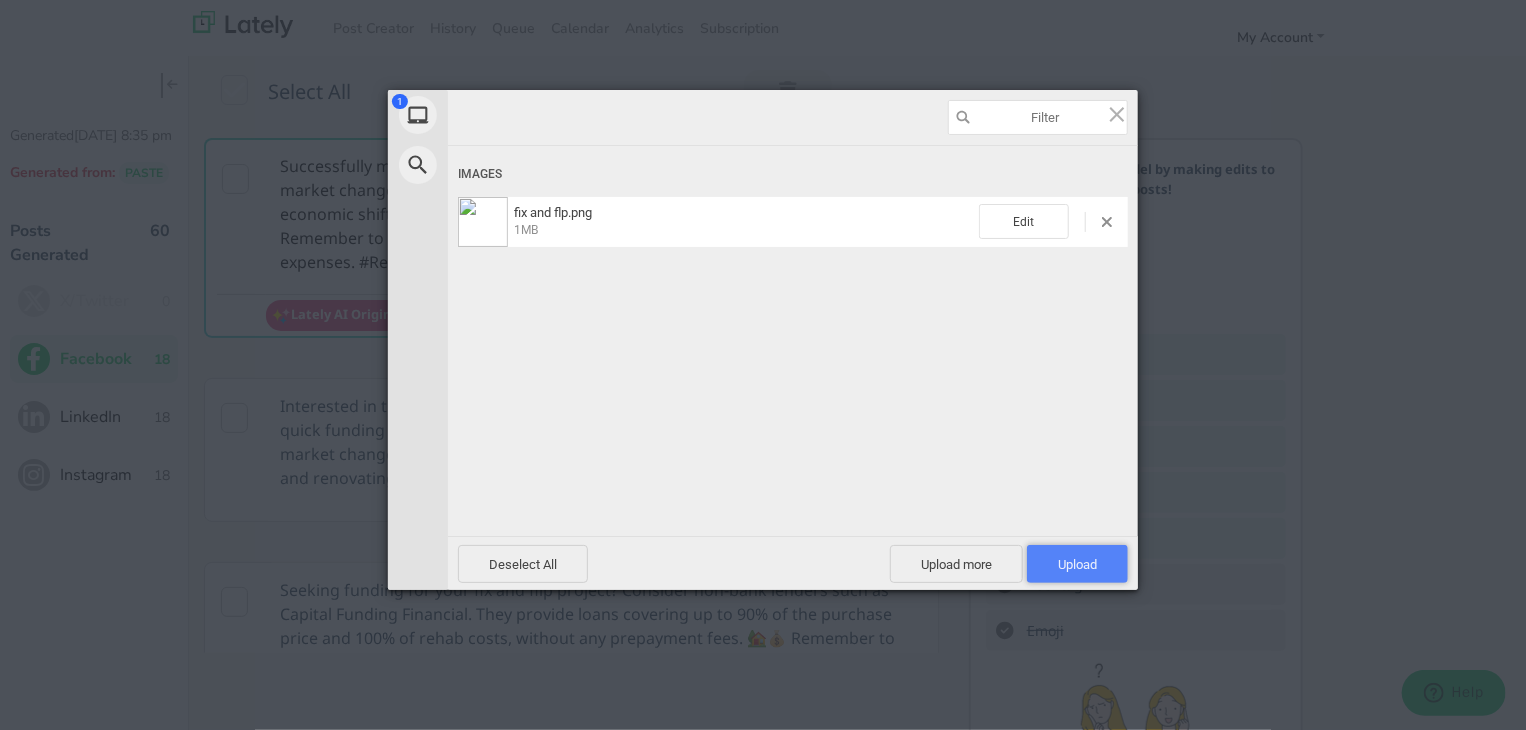 click on "Upload
1" at bounding box center [1077, 564] 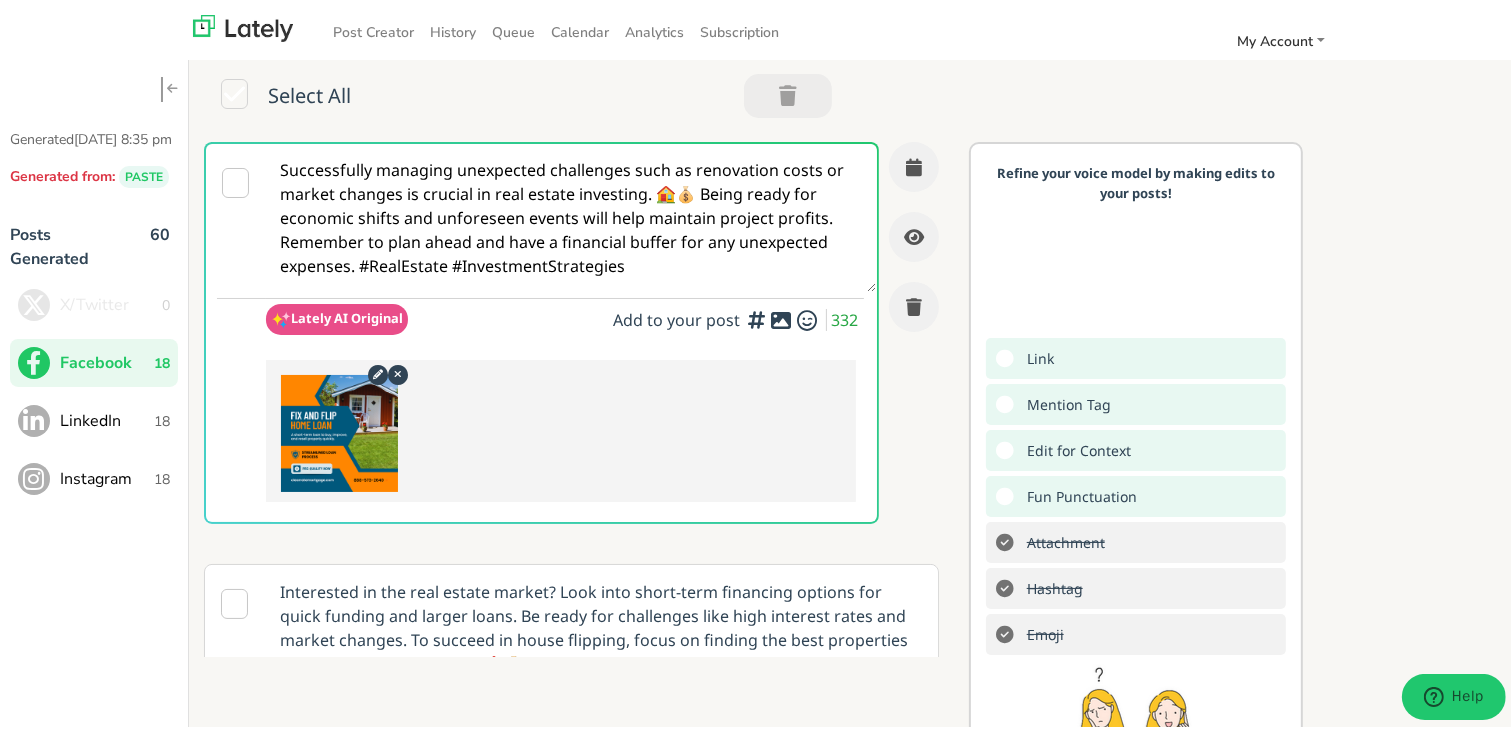 click on "Successfully managing unexpected challenges such as renovation costs or market changes is crucial in real estate investing. 🏠💰 Being ready for economic shifts and unforeseen events will help maintain project profits. Remember to plan ahead and have a financial buffer for any unexpected expenses. #RealEstate #InvestmentStrategies" at bounding box center (571, 214) 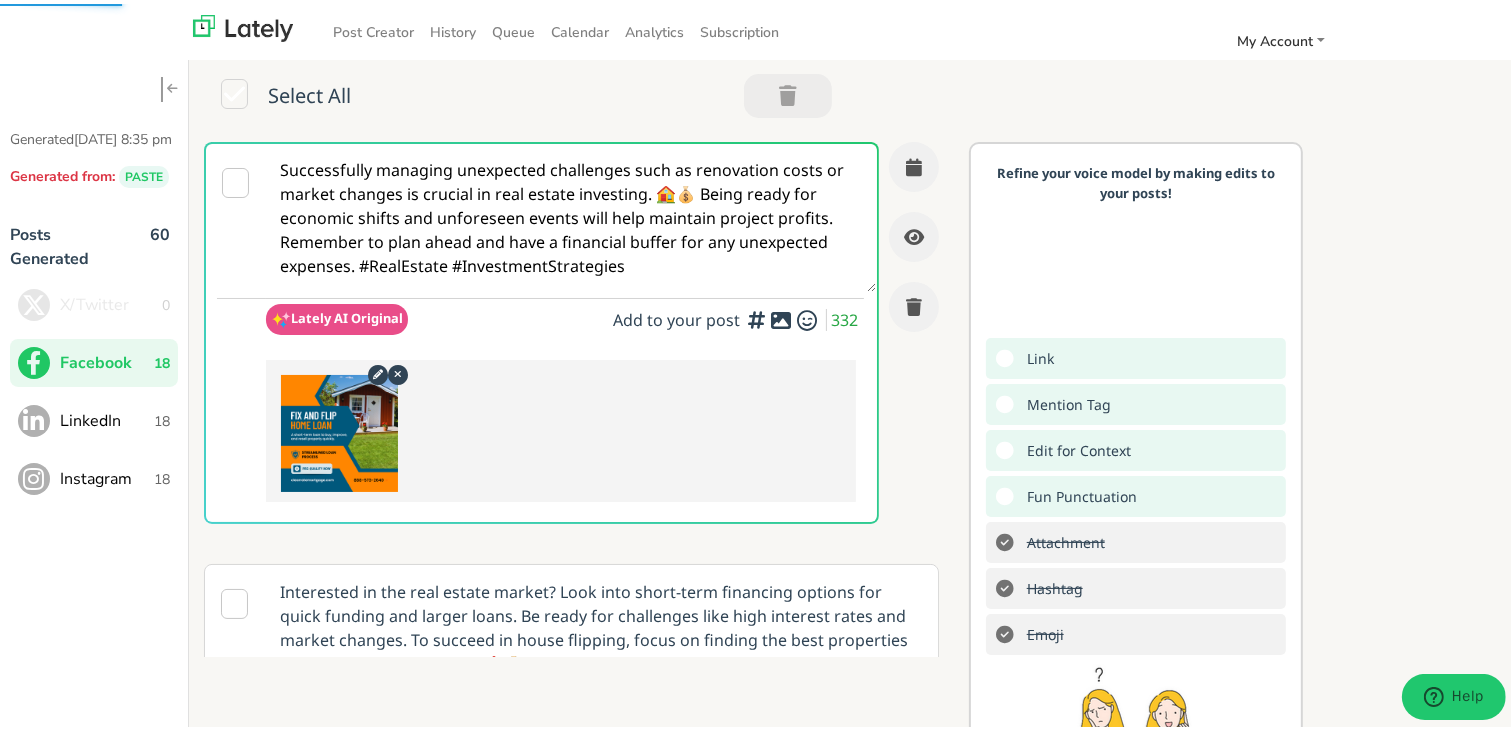 click on "Successfully managing unexpected challenges such as renovation costs or market changes is crucial in real estate investing. 🏠💰 Being ready for economic shifts and unforeseen events will help maintain project profits. Remember to plan ahead and have a financial buffer for any unexpected expenses. #RealEstate #InvestmentStrategies" at bounding box center (571, 214) 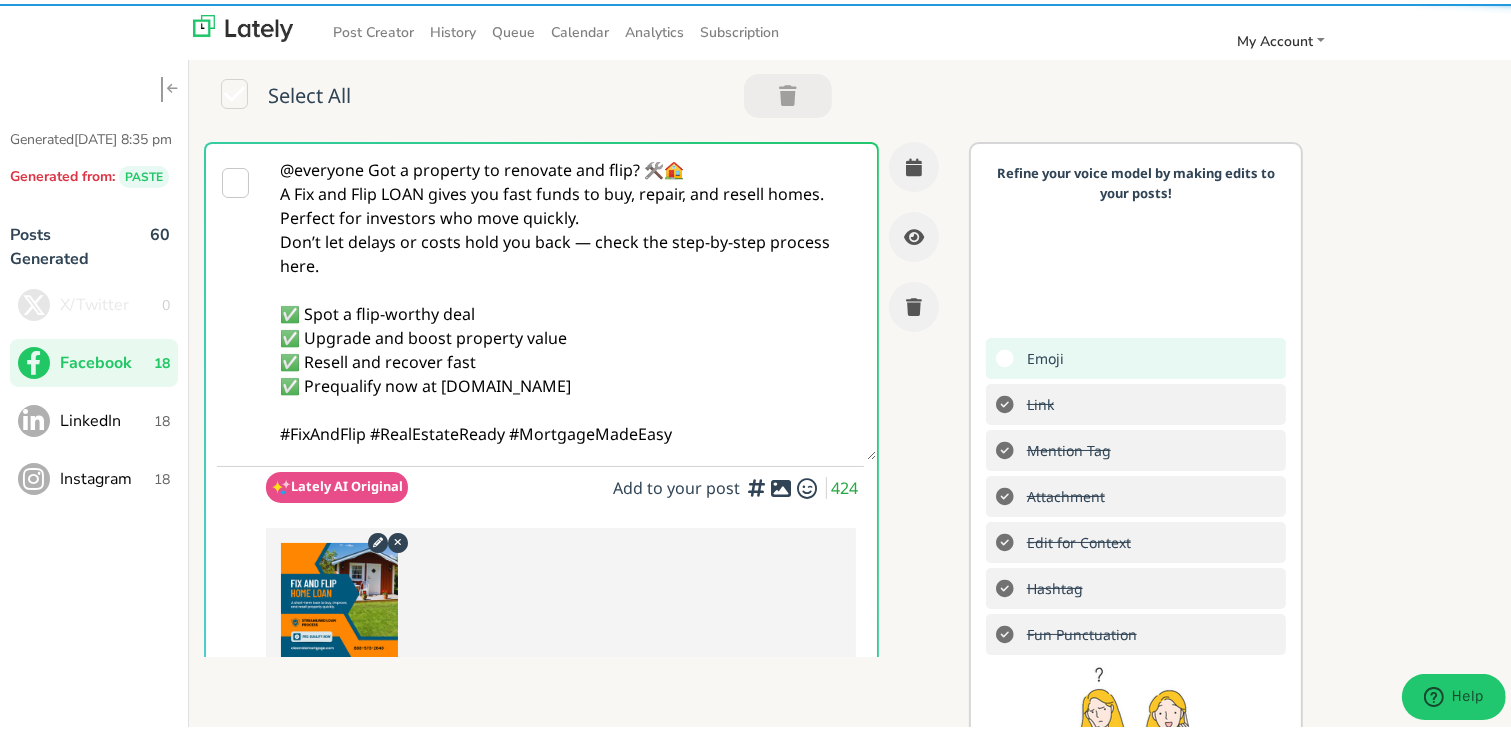 click on "@everyone Got a property to renovate and flip? 🛠️🏠
A Fix and Flip LOAN gives you fast funds to buy, repair, and resell homes. Perfect for investors who move quickly.
Don’t let delays or costs hold you back — check the step-by-step process here.
✅ Spot a flip-worthy deal
✅ Upgrade and boost property value
✅ Resell and recover fast
✅ Prequalify now at [DOMAIN_NAME]
#FixAndFlip #RealEstateReady #MortgageMadeEasy" at bounding box center [571, 298] 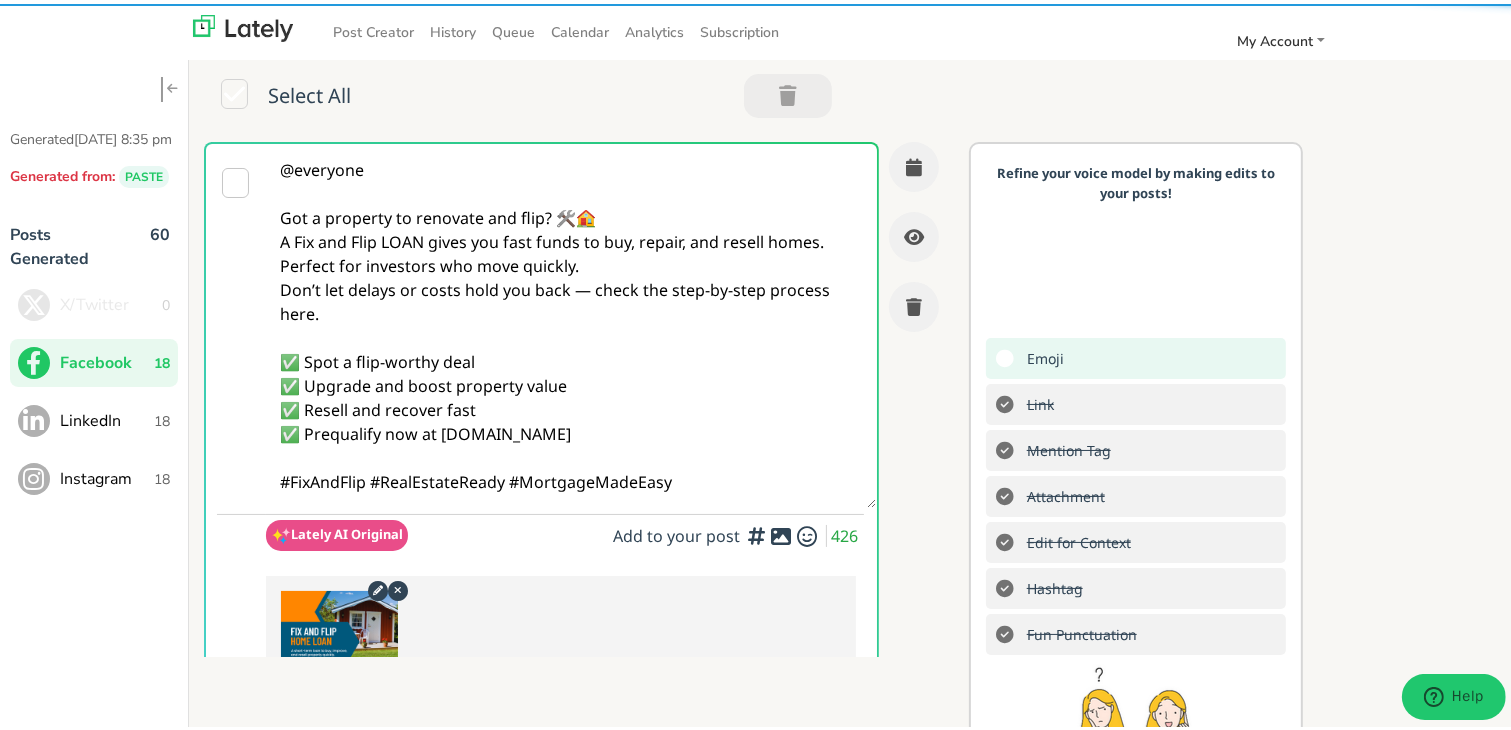 click on "@everyone
Got a property to renovate and flip? 🛠️🏠
A Fix and Flip LOAN gives you fast funds to buy, repair, and resell homes. Perfect for investors who move quickly.
Don’t let delays or costs hold you back — check the step-by-step process here.
✅ Spot a flip-worthy deal
✅ Upgrade and boost property value
✅ Resell and recover fast
✅ Prequalify now at [DOMAIN_NAME]
#FixAndFlip #RealEstateReady #MortgageMadeEasy" at bounding box center (571, 322) 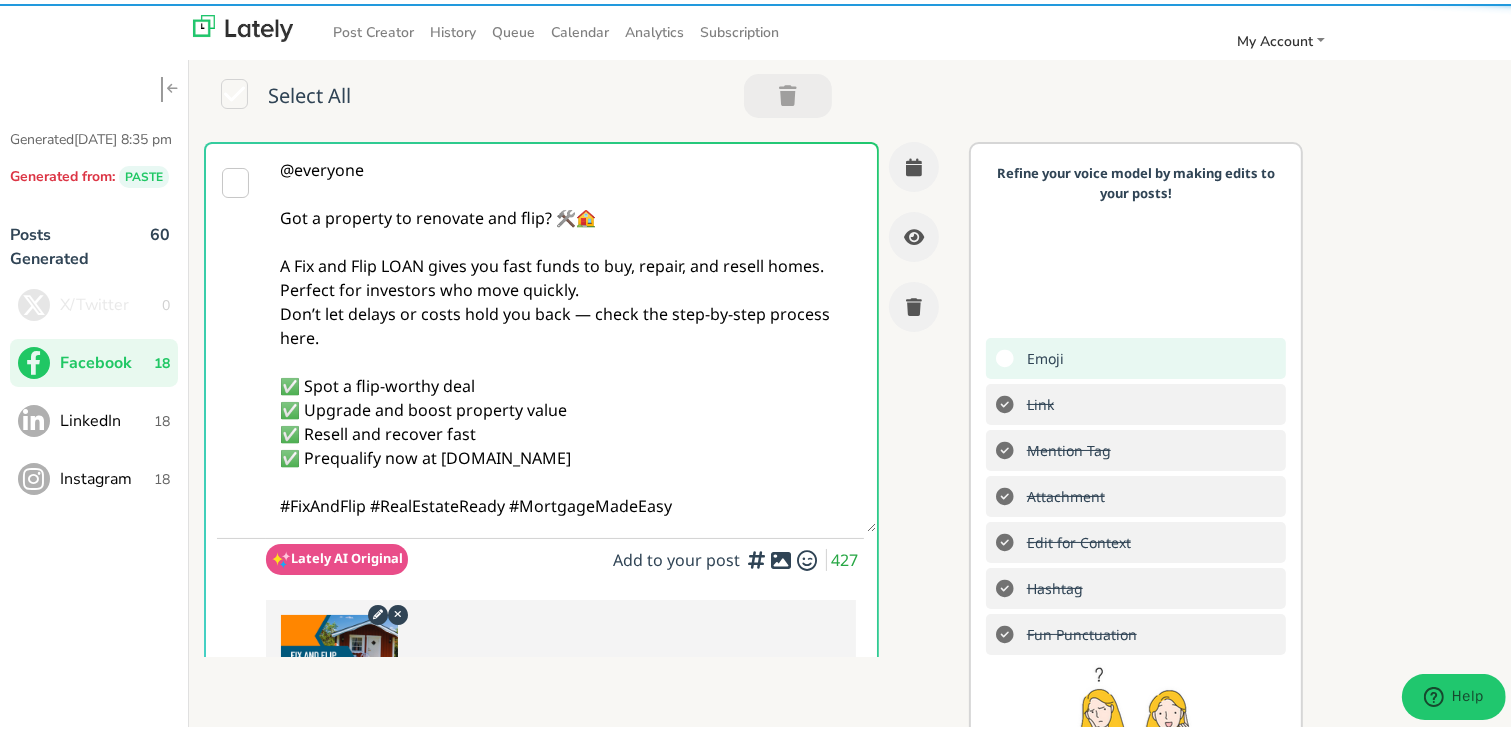 click on "@everyone
Got a property to renovate and flip? 🛠️🏠
A Fix and Flip LOAN gives you fast funds to buy, repair, and resell homes. Perfect for investors who move quickly.
Don’t let delays or costs hold you back — check the step-by-step process here.
✅ Spot a flip-worthy deal
✅ Upgrade and boost property value
✅ Resell and recover fast
✅ Prequalify now at [DOMAIN_NAME]
#FixAndFlip #RealEstateReady #MortgageMadeEasy" at bounding box center (571, 334) 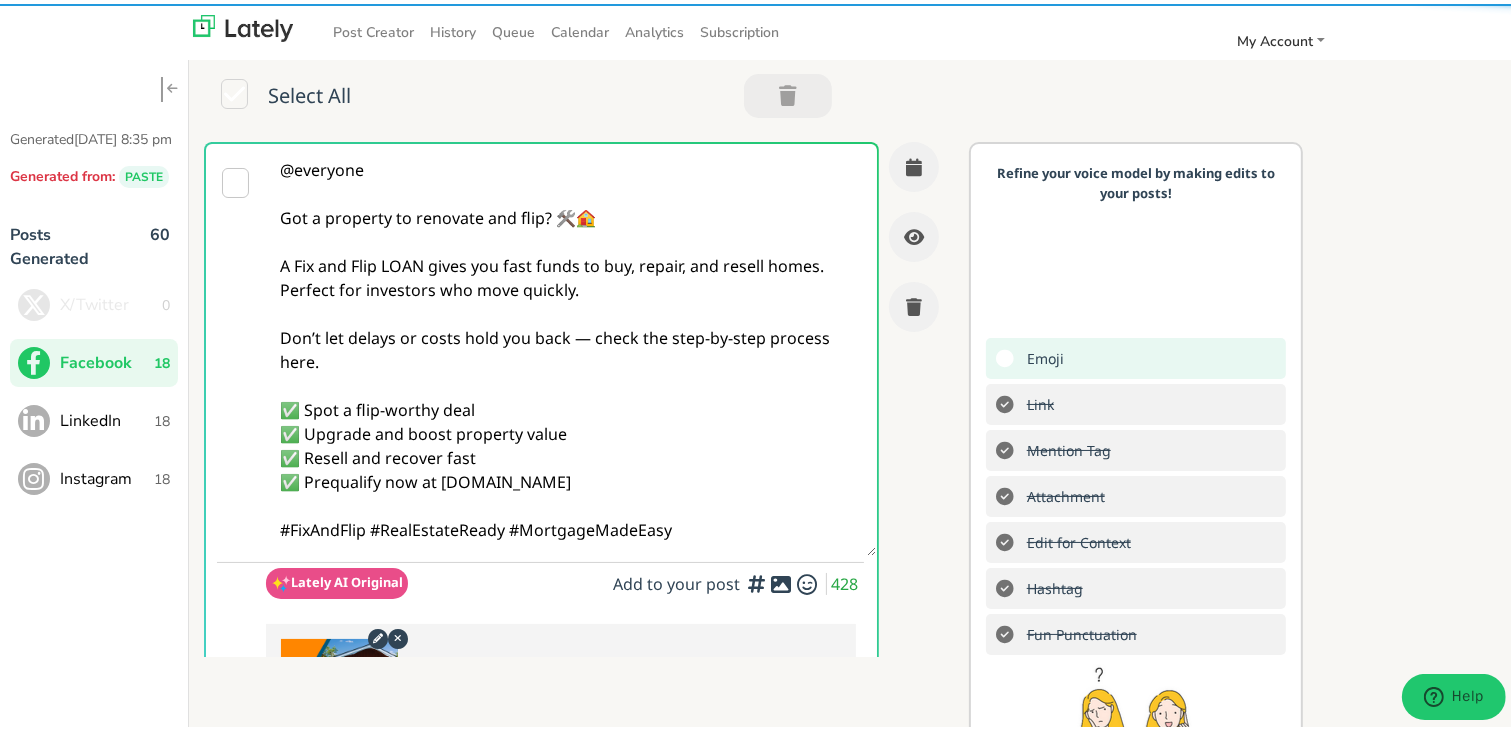 click on "@everyone
Got a property to renovate and flip? 🛠️🏠
A Fix and Flip LOAN gives you fast funds to buy, repair, and resell homes. Perfect for investors who move quickly.
Don’t let delays or costs hold you back — check the step-by-step process here.
✅ Spot a flip-worthy deal
✅ Upgrade and boost property value
✅ Resell and recover fast
✅ Prequalify now at [DOMAIN_NAME]
#FixAndFlip #RealEstateReady #MortgageMadeEasy" at bounding box center (571, 346) 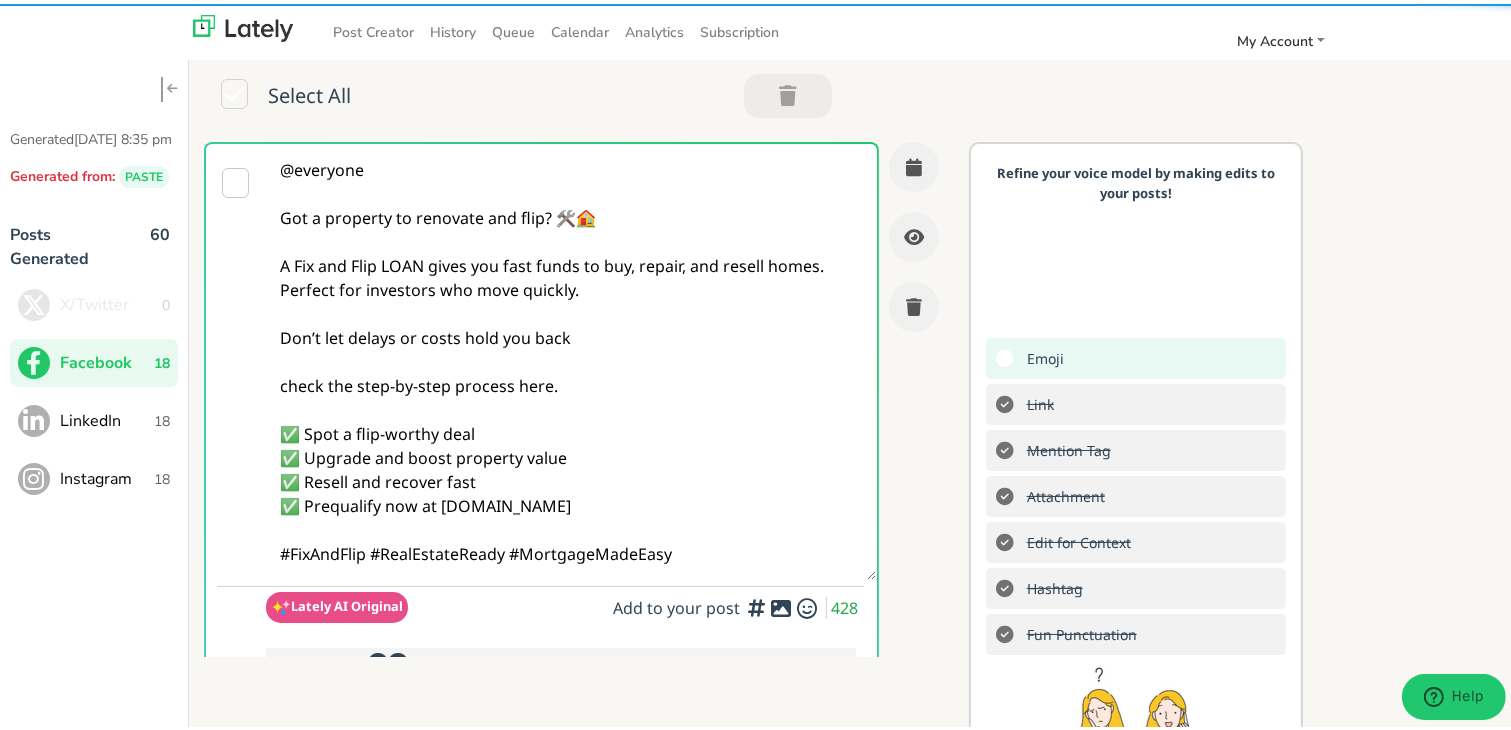 click on "@everyone
Got a property to renovate and flip? 🛠️🏠
A Fix and Flip LOAN gives you fast funds to buy, repair, and resell homes. Perfect for investors who move quickly.
Don’t let delays or costs hold you back
check the step-by-step process here.
✅ Spot a flip-worthy deal
✅ Upgrade and boost property value
✅ Resell and recover fast
✅ Prequalify now at [DOMAIN_NAME]
#FixAndFlip #RealEstateReady #MortgageMadeEasy" at bounding box center [571, 358] 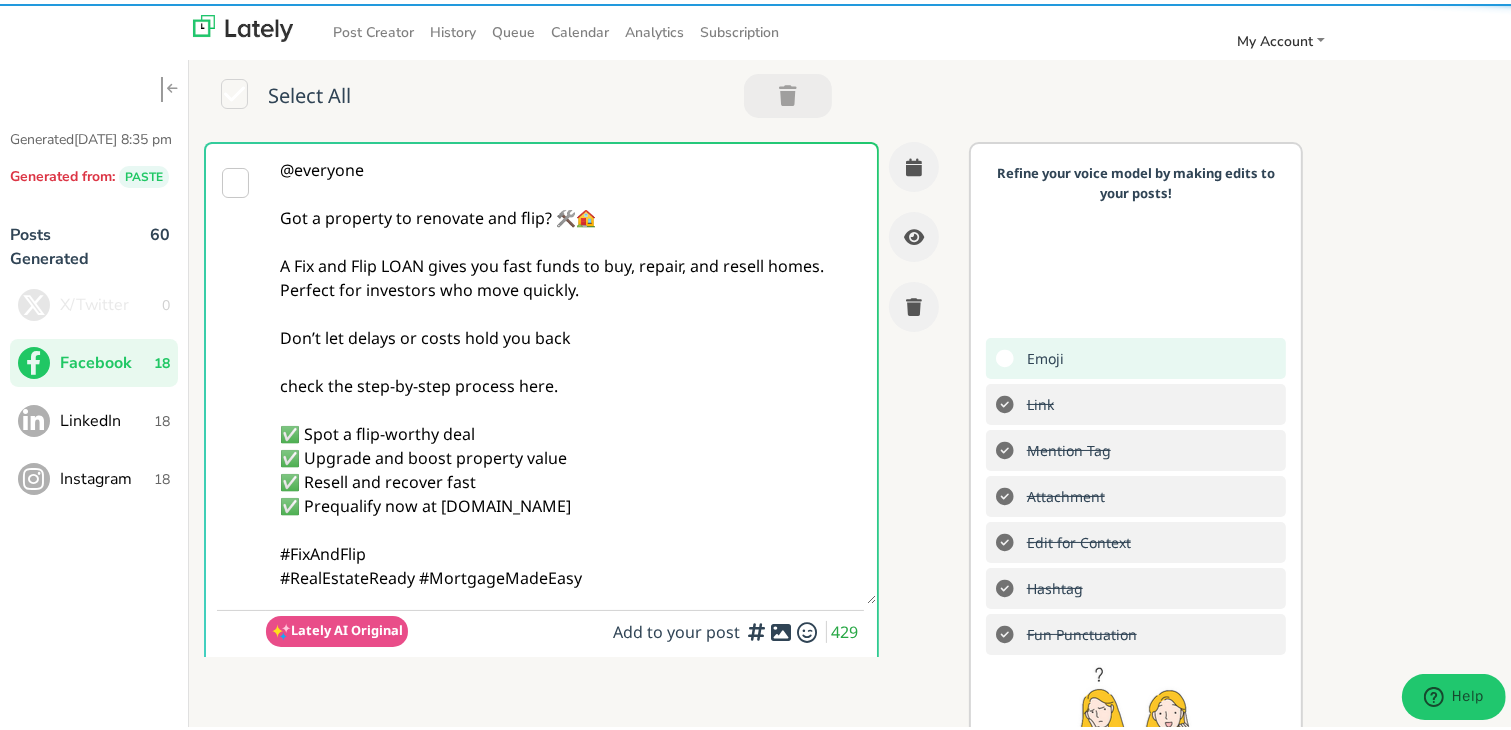 click on "@everyone
Got a property to renovate and flip? 🛠️🏠
A Fix and Flip LOAN gives you fast funds to buy, repair, and resell homes. Perfect for investors who move quickly.
Don’t let delays or costs hold you back
check the step-by-step process here.
✅ Spot a flip-worthy deal
✅ Upgrade and boost property value
✅ Resell and recover fast
✅ Prequalify now at [DOMAIN_NAME]
#FixAndFlip
#RealEstateReady #MortgageMadeEasy" at bounding box center (571, 370) 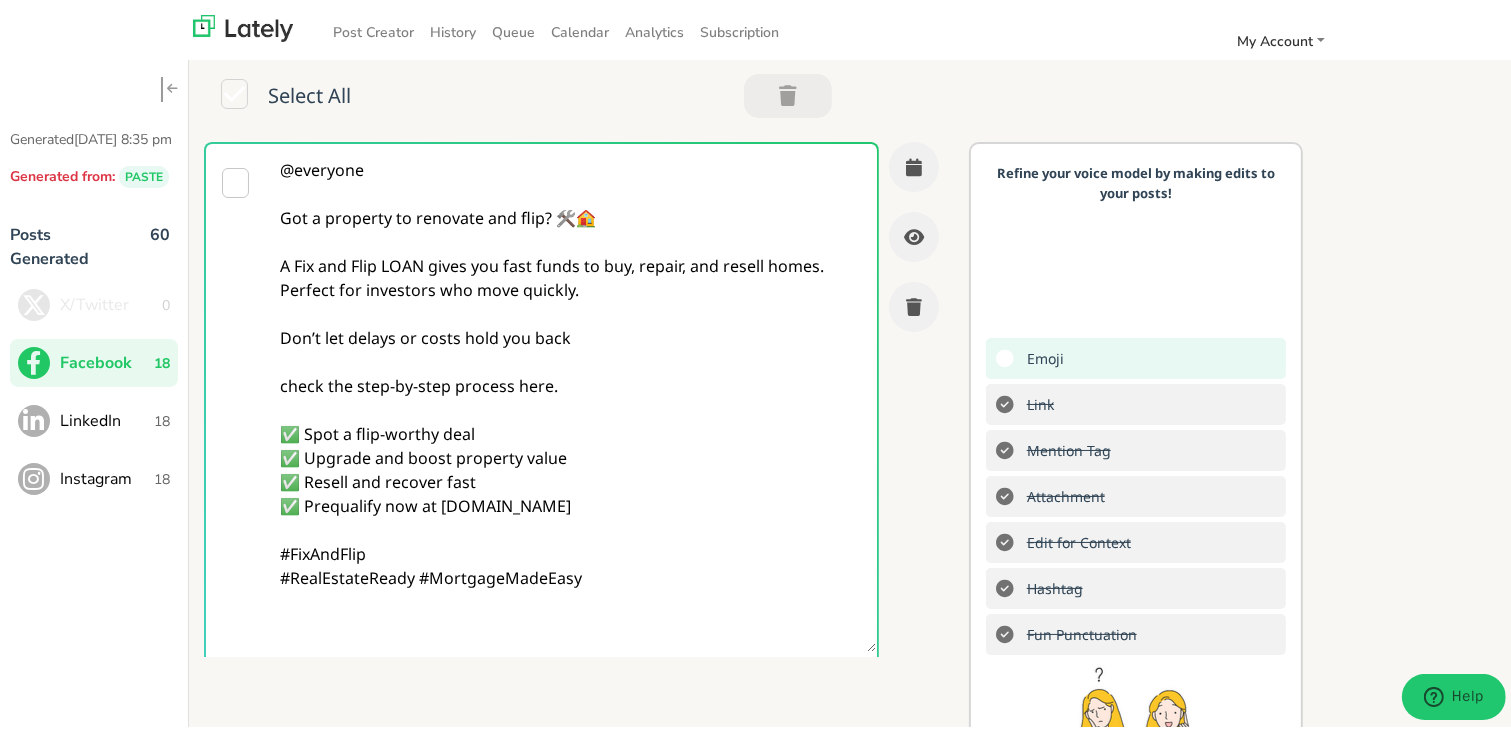 paste on "Follow Us On Our Social Media Platforms!
Facebook: [URL][DOMAIN_NAME]
LinkedIn: [URL][DOMAIN_NAME]
Instagram: [URL][DOMAIN_NAME][DOMAIN_NAME]" 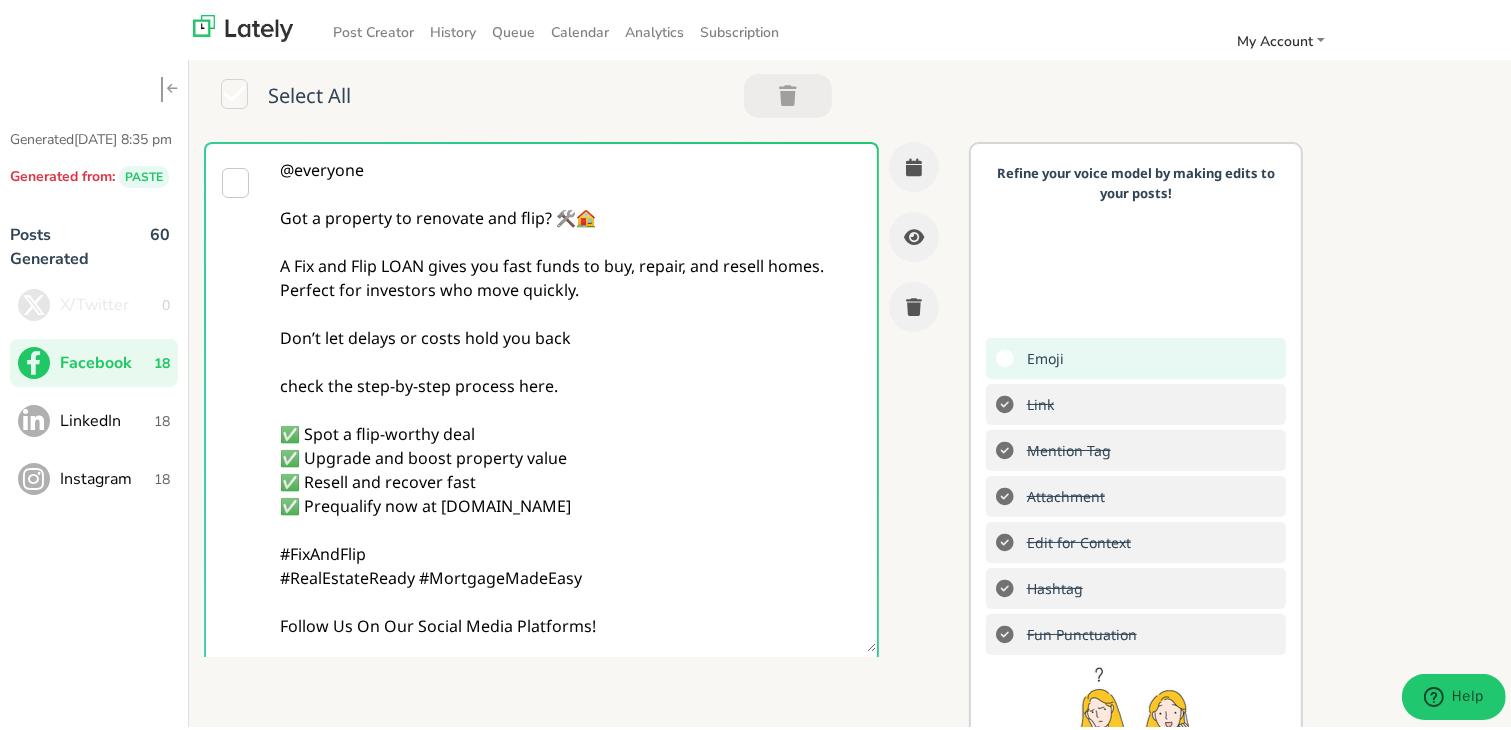 click on "@everyone
Got a property to renovate and flip? 🛠️🏠
A Fix and Flip LOAN gives you fast funds to buy, repair, and resell homes. Perfect for investors who move quickly.
Don’t let delays or costs hold you back
check the step-by-step process here.
✅ Spot a flip-worthy deal
✅ Upgrade and boost property value
✅ Resell and recover fast
✅ Prequalify now at [DOMAIN_NAME]
#FixAndFlip
#RealEstateReady #MortgageMadeEasy
Follow Us On Our Social Media Platforms!
Facebook: [URL][DOMAIN_NAME]
LinkedIn: [URL][DOMAIN_NAME]
Instagram: [URL][DOMAIN_NAME][DOMAIN_NAME]" at bounding box center [571, 394] 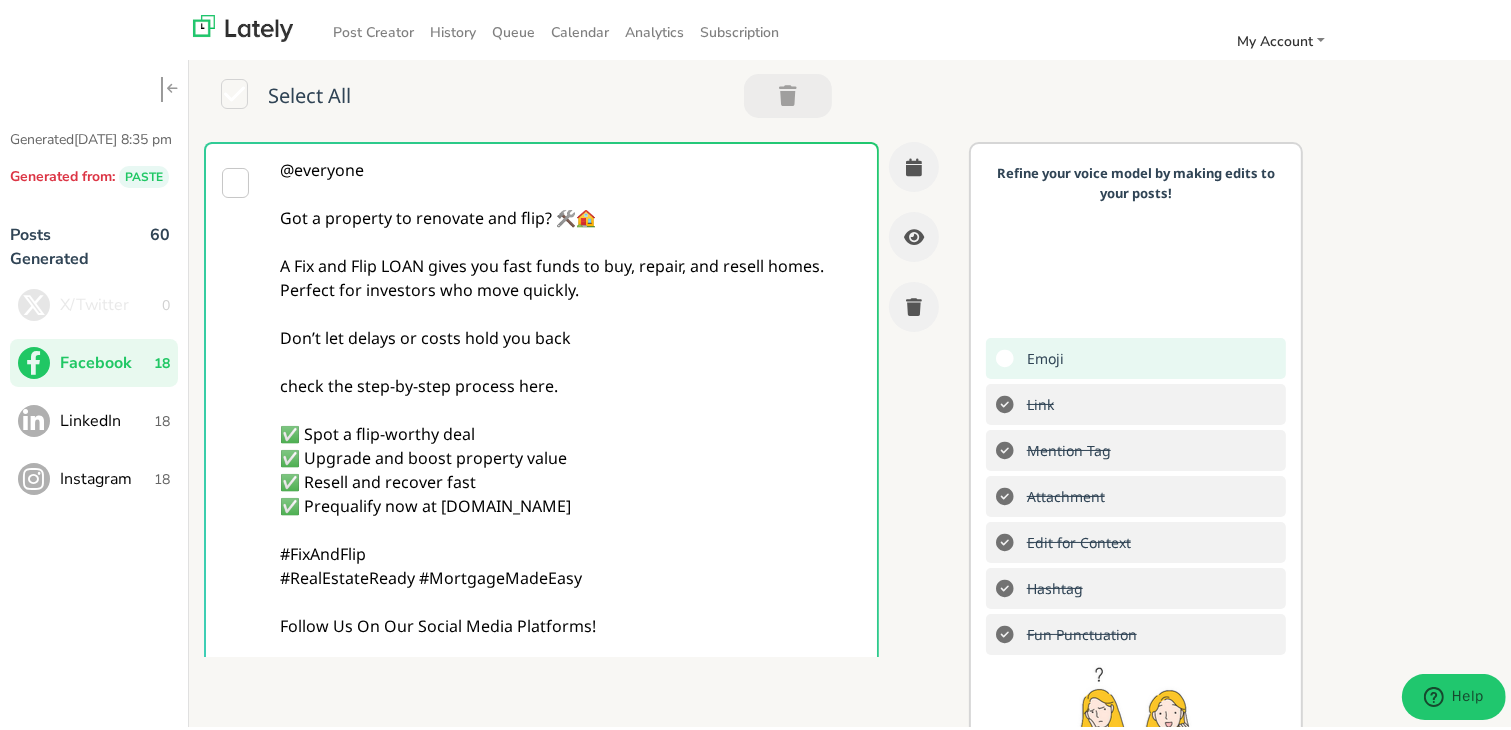 type on "@everyone
Got a property to renovate and flip? 🛠️🏠
A Fix and Flip LOAN gives you fast funds to buy, repair, and resell homes. Perfect for investors who move quickly.
Don’t let delays or costs hold you back
check the step-by-step process here.
✅ Spot a flip-worthy deal
✅ Upgrade and boost property value
✅ Resell and recover fast
✅ Prequalify now at [DOMAIN_NAME]
#FixAndFlip
#RealEstateReady #MortgageMadeEasy
Follow Us On Our Social Media Platforms!
Facebook: [URL][DOMAIN_NAME]
LinkedIn: [URL][DOMAIN_NAME]
Instagram: [URL][DOMAIN_NAME][DOMAIN_NAME]" 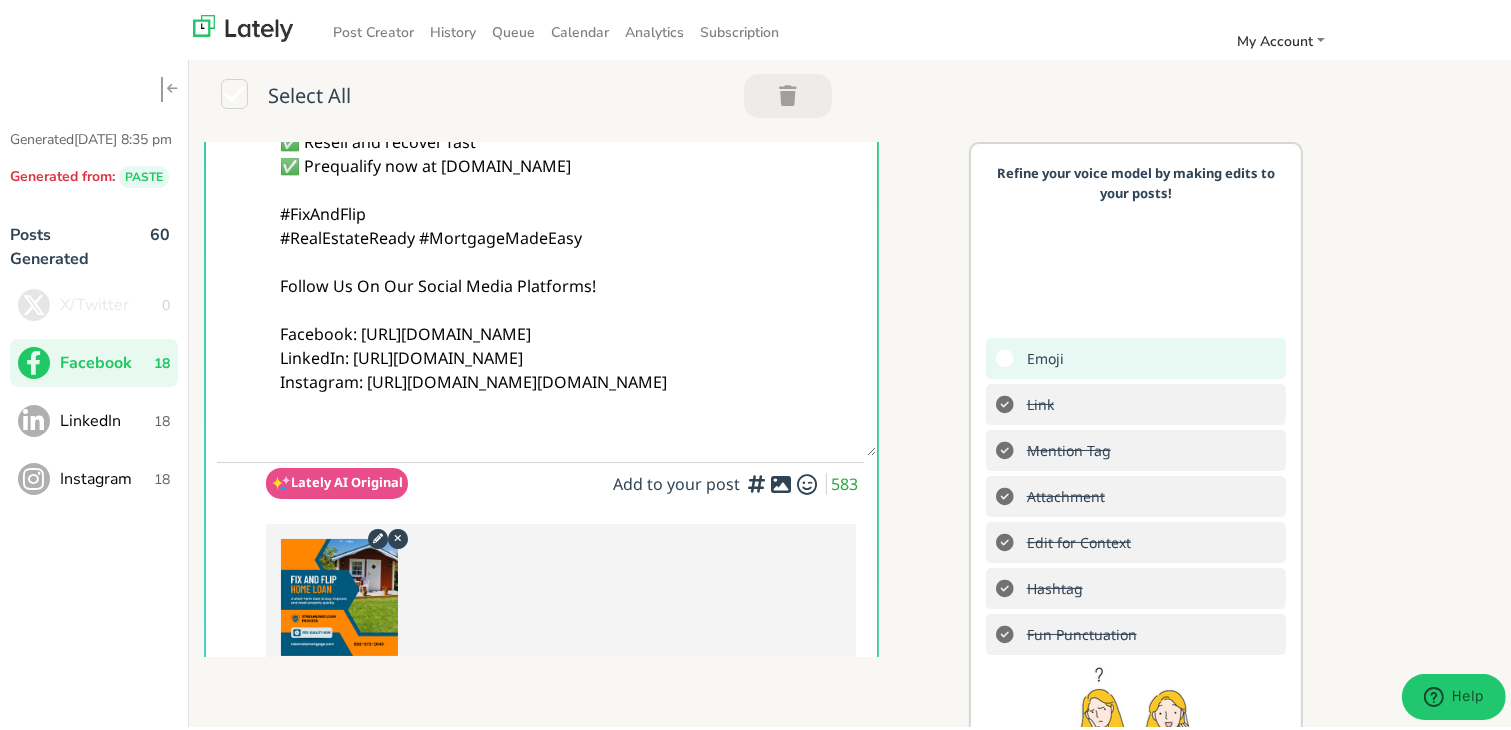 scroll, scrollTop: 0, scrollLeft: 0, axis: both 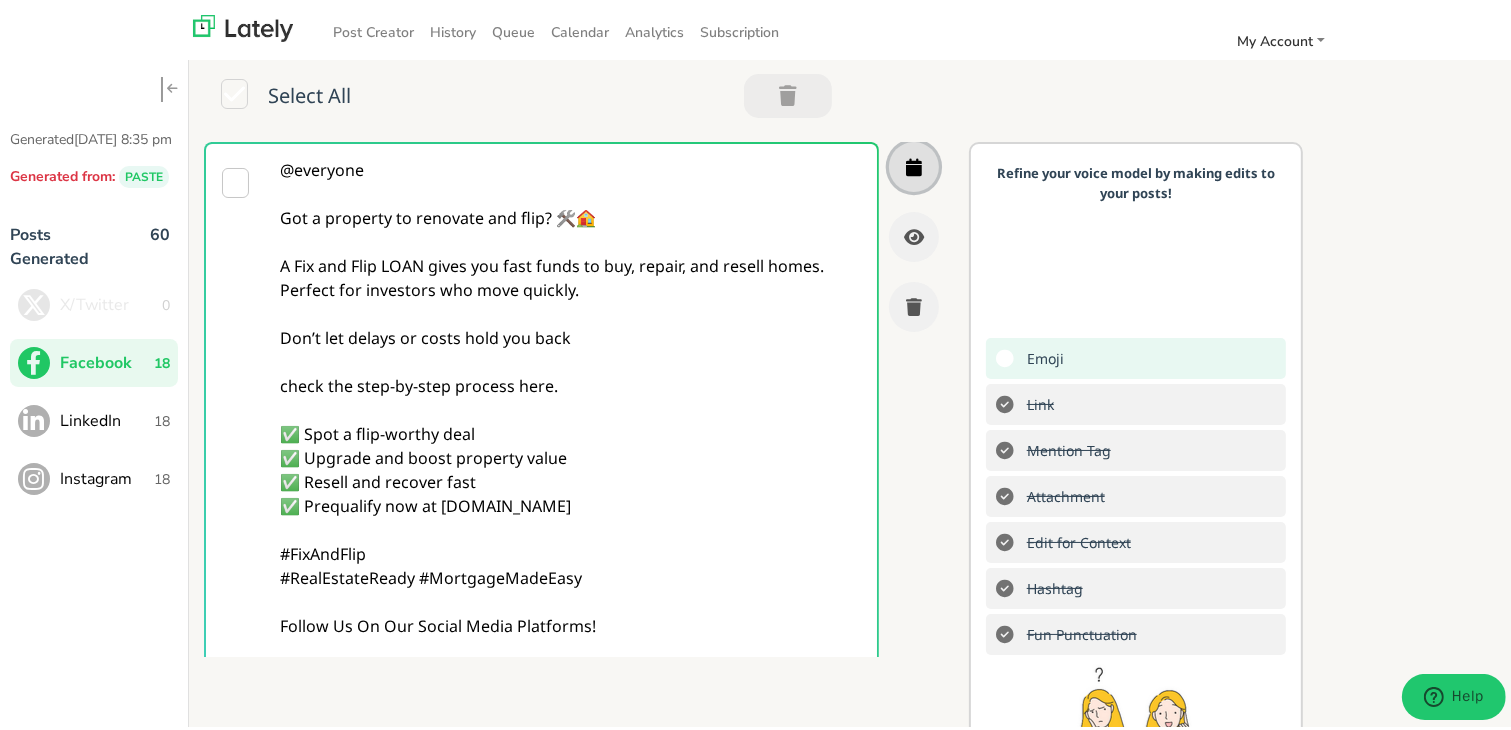 click at bounding box center [914, 163] 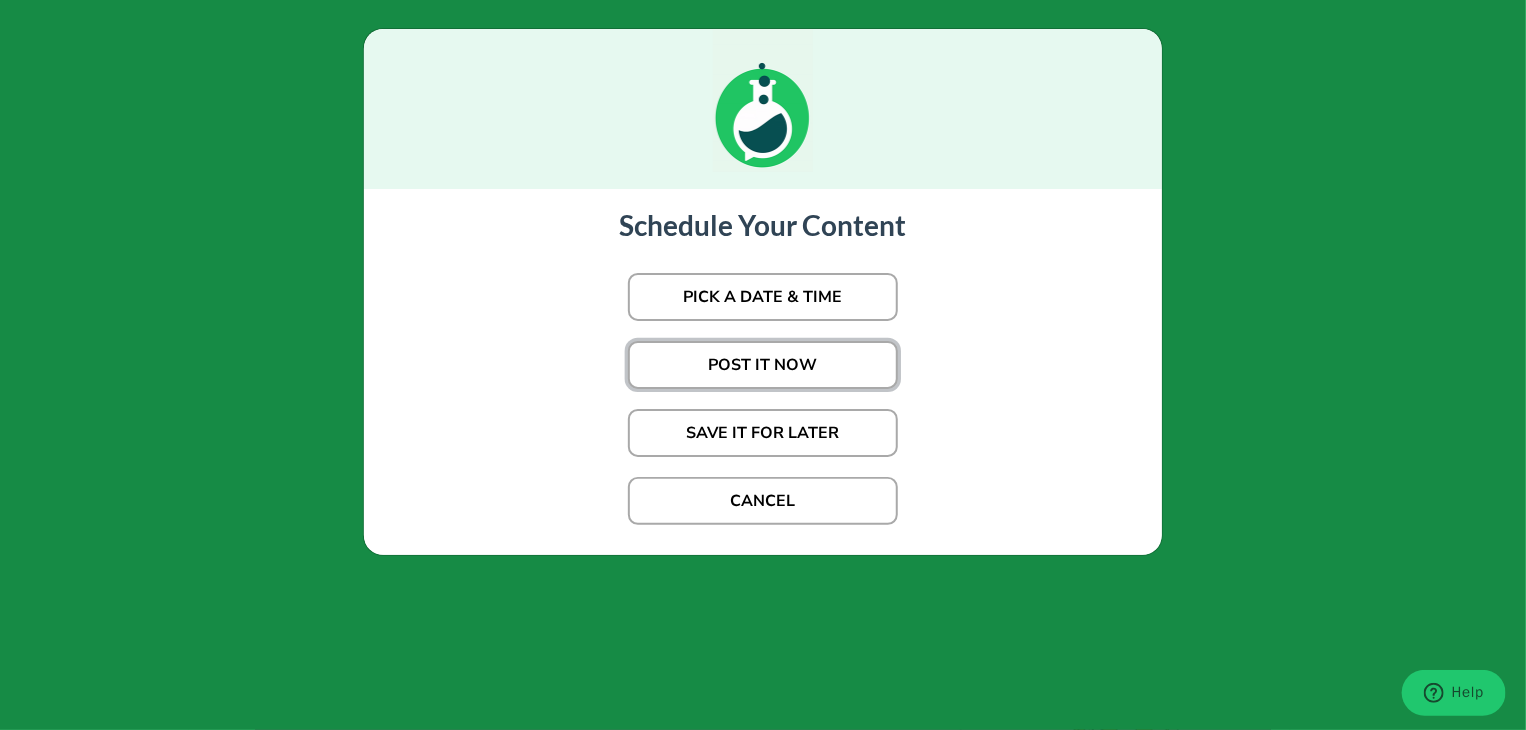 click on "POST IT NOW" at bounding box center (763, 365) 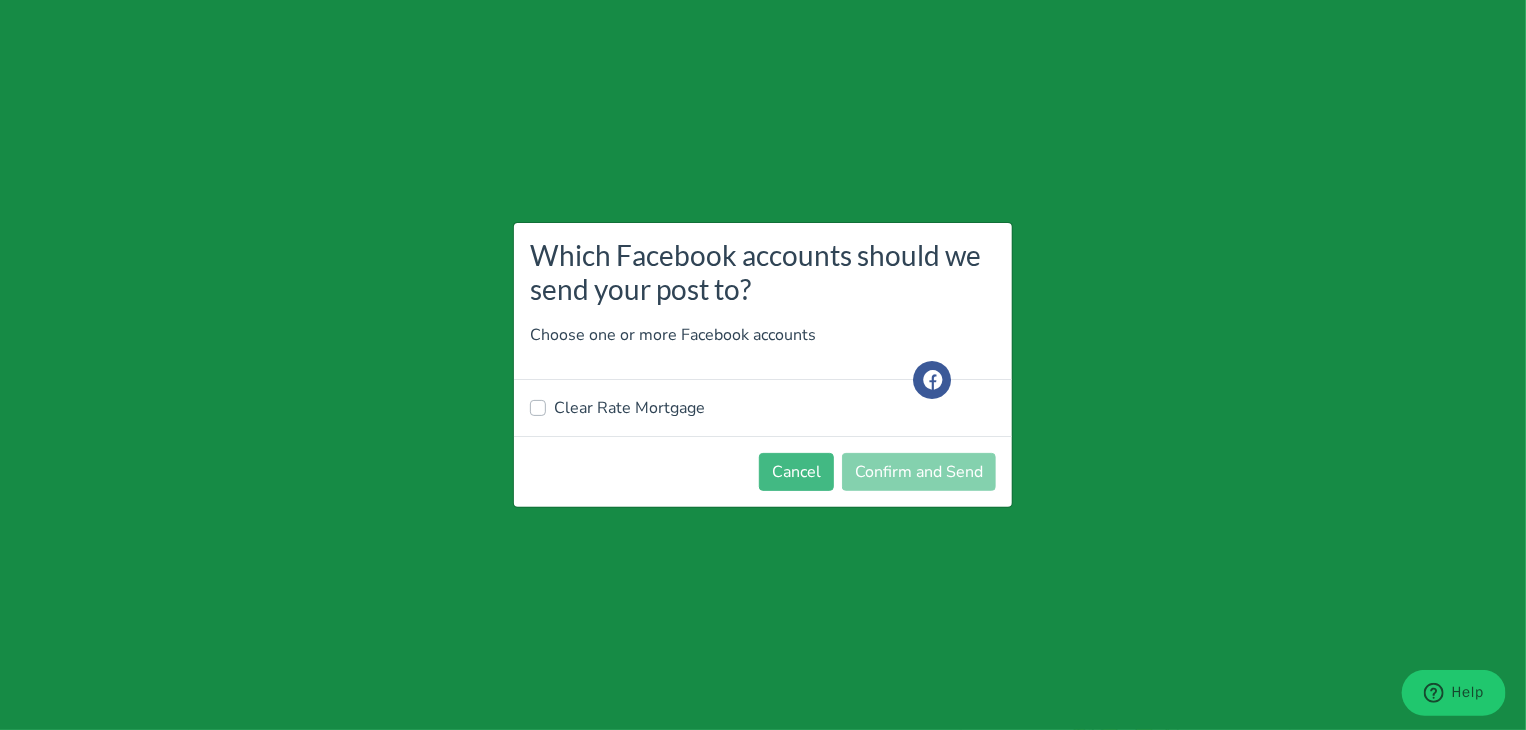 click on "Clear Rate Mortgage" at bounding box center [629, 408] 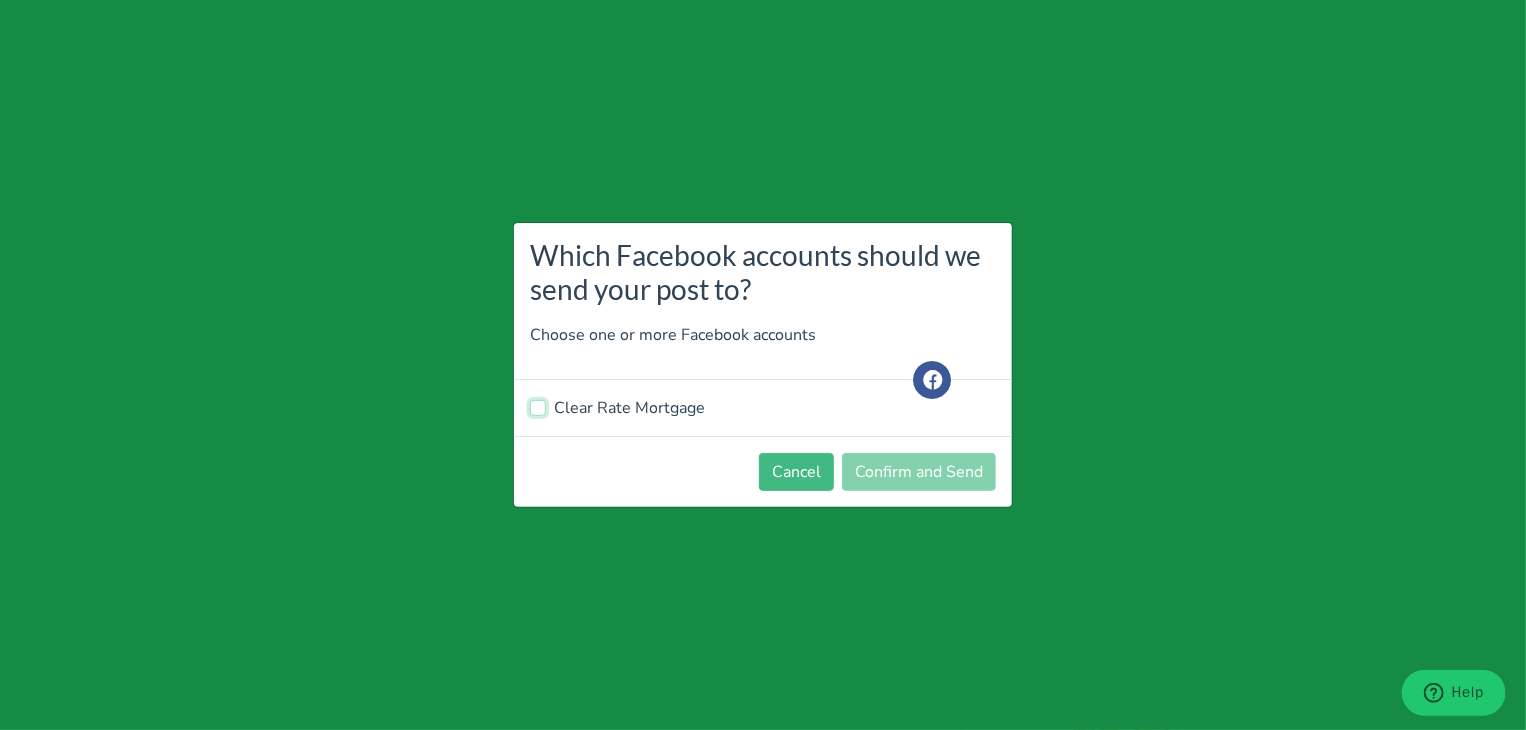 click on "Clear Rate Mortgage" at bounding box center (538, 406) 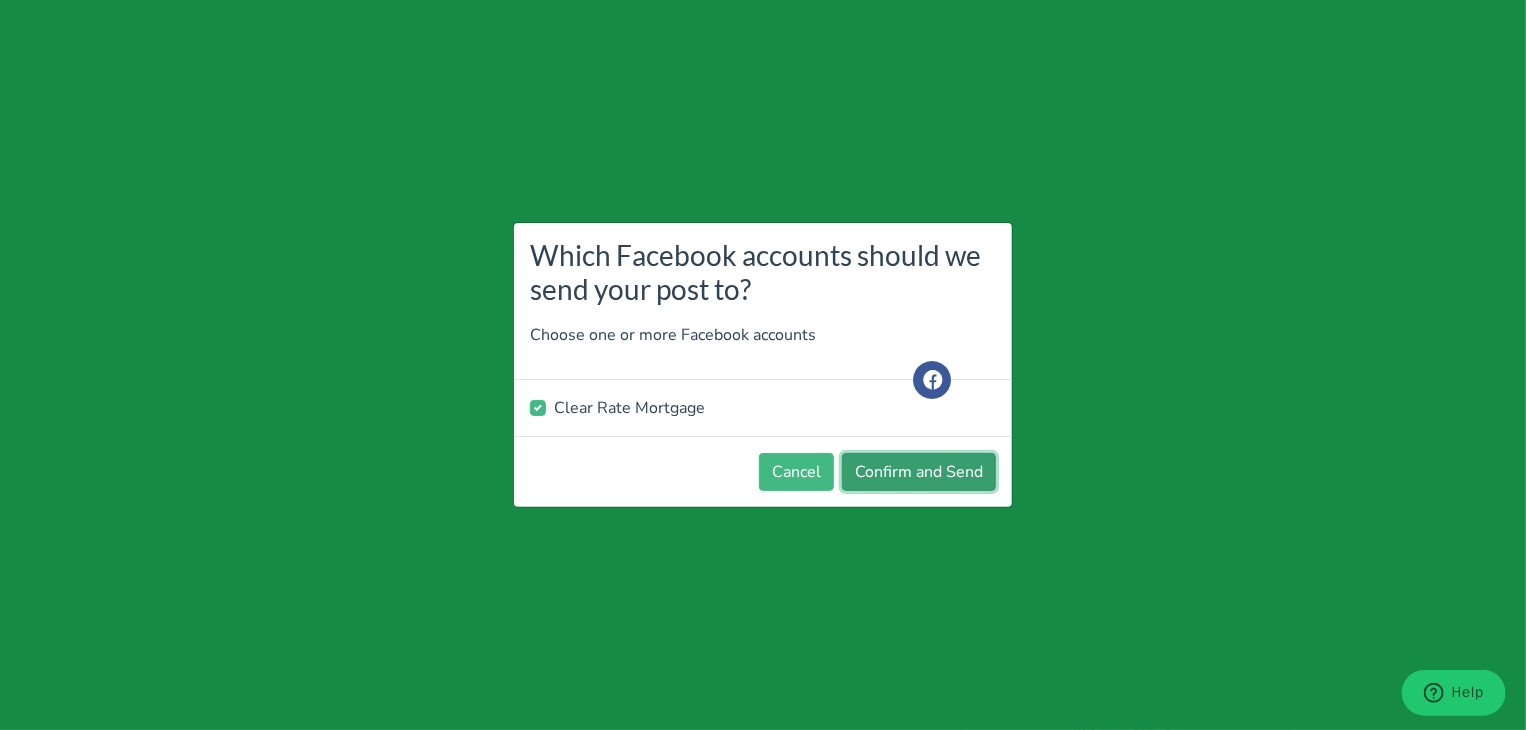 click on "Confirm and Send" at bounding box center [919, 472] 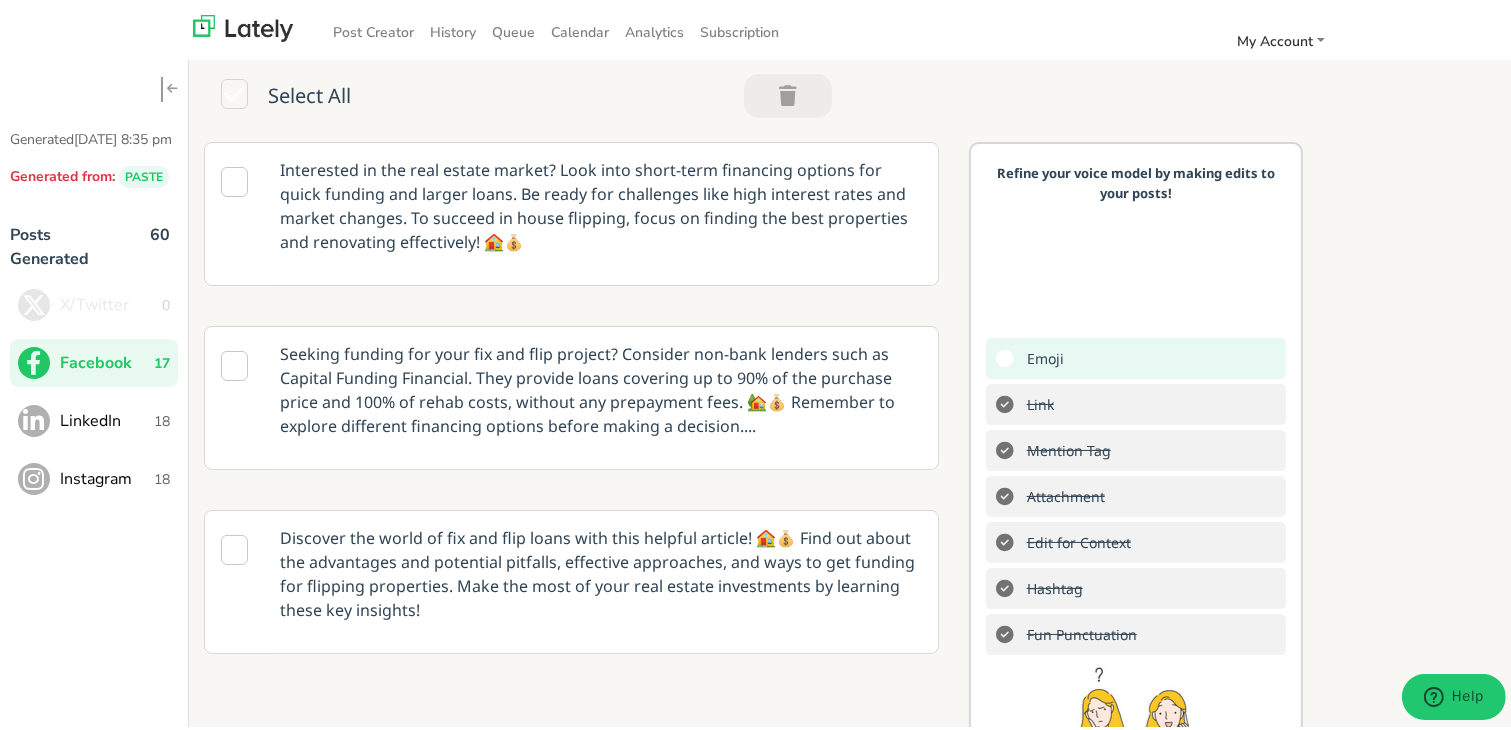 click on "LinkedIn" at bounding box center (107, 417) 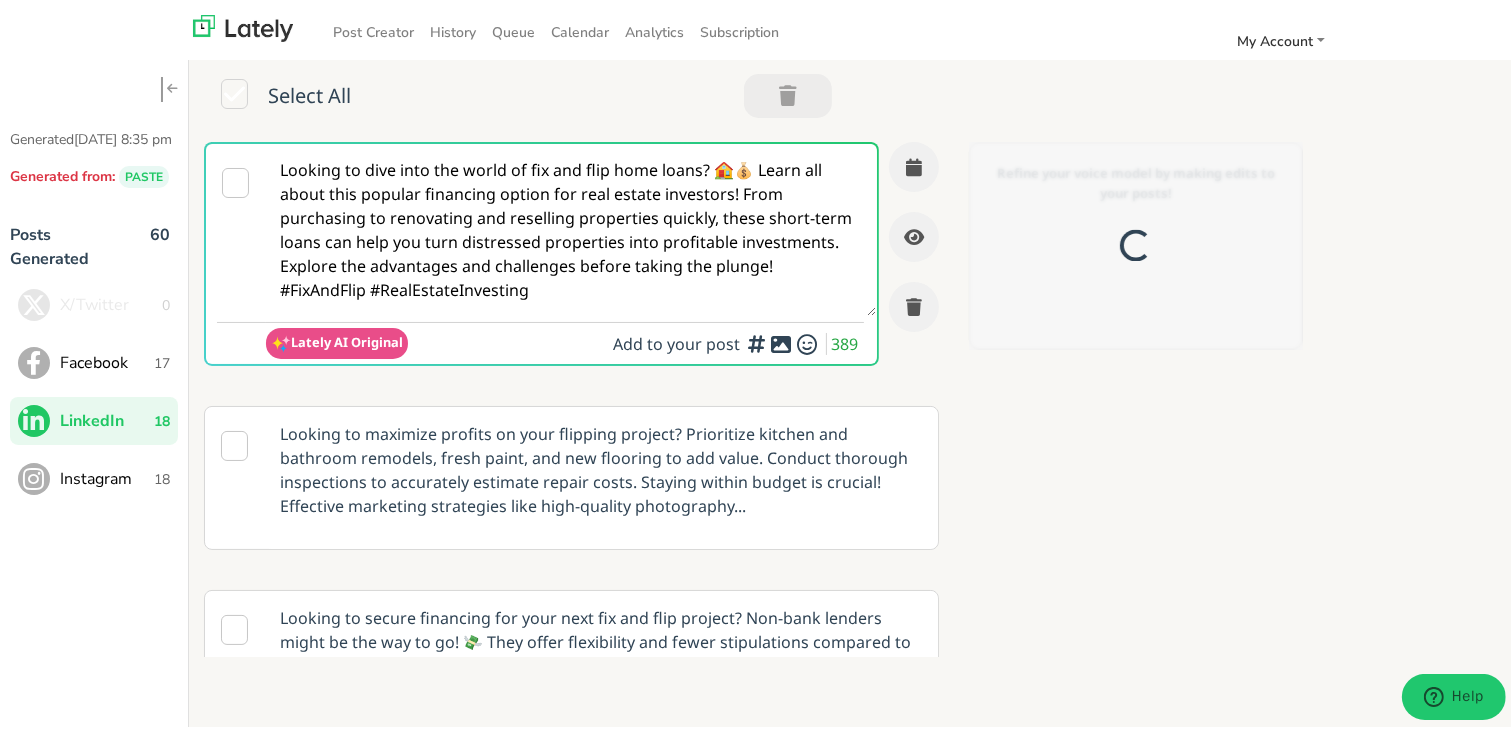 scroll, scrollTop: 0, scrollLeft: 0, axis: both 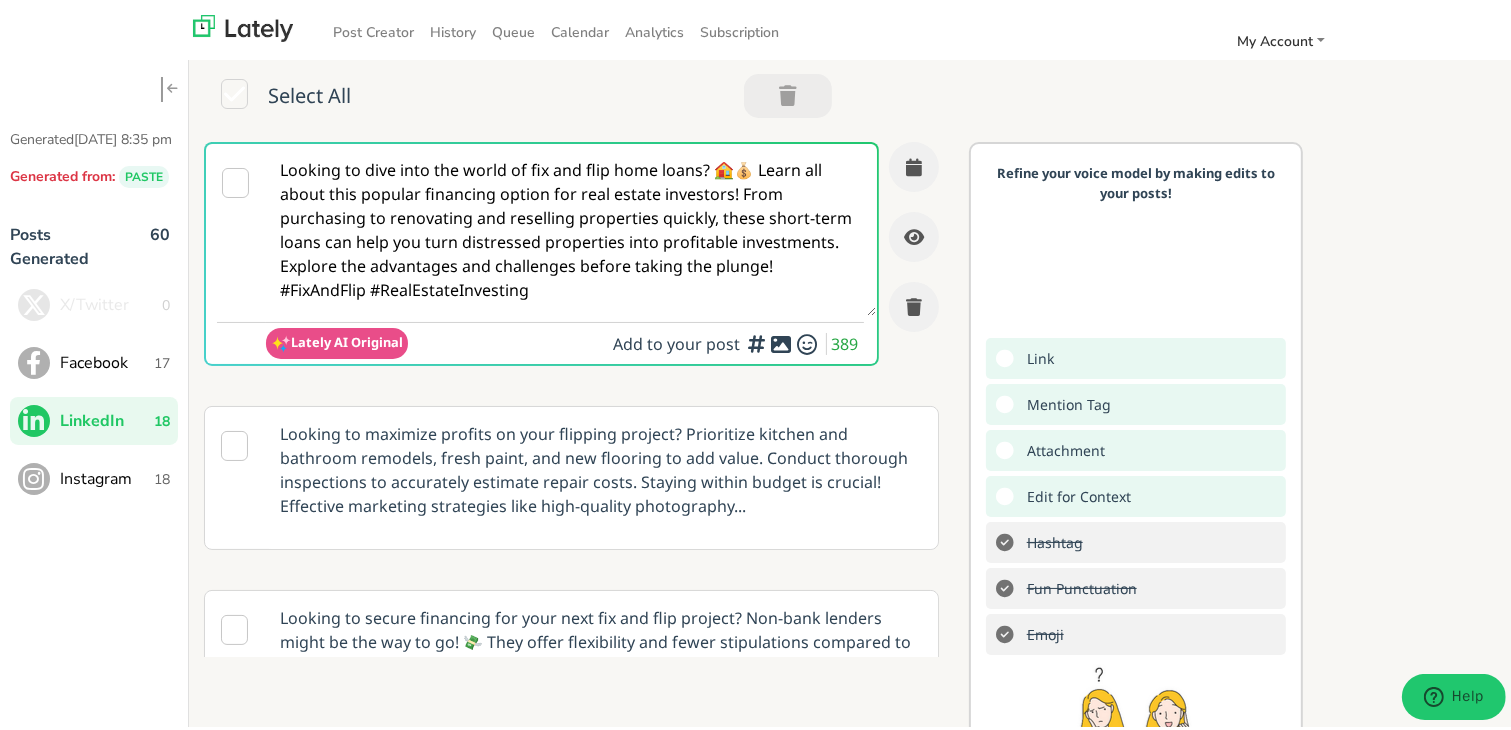 click on "Looking to dive into the world of fix and flip home loans? 🏠💰 Learn all about this popular financing option for real estate investors! From purchasing to renovating and reselling properties quickly, these short-term loans can help you turn distressed properties into profitable investments. Explore the advantages and challenges before taking the plunge! #FixAndFlip #RealEstateInvesting" at bounding box center (571, 226) 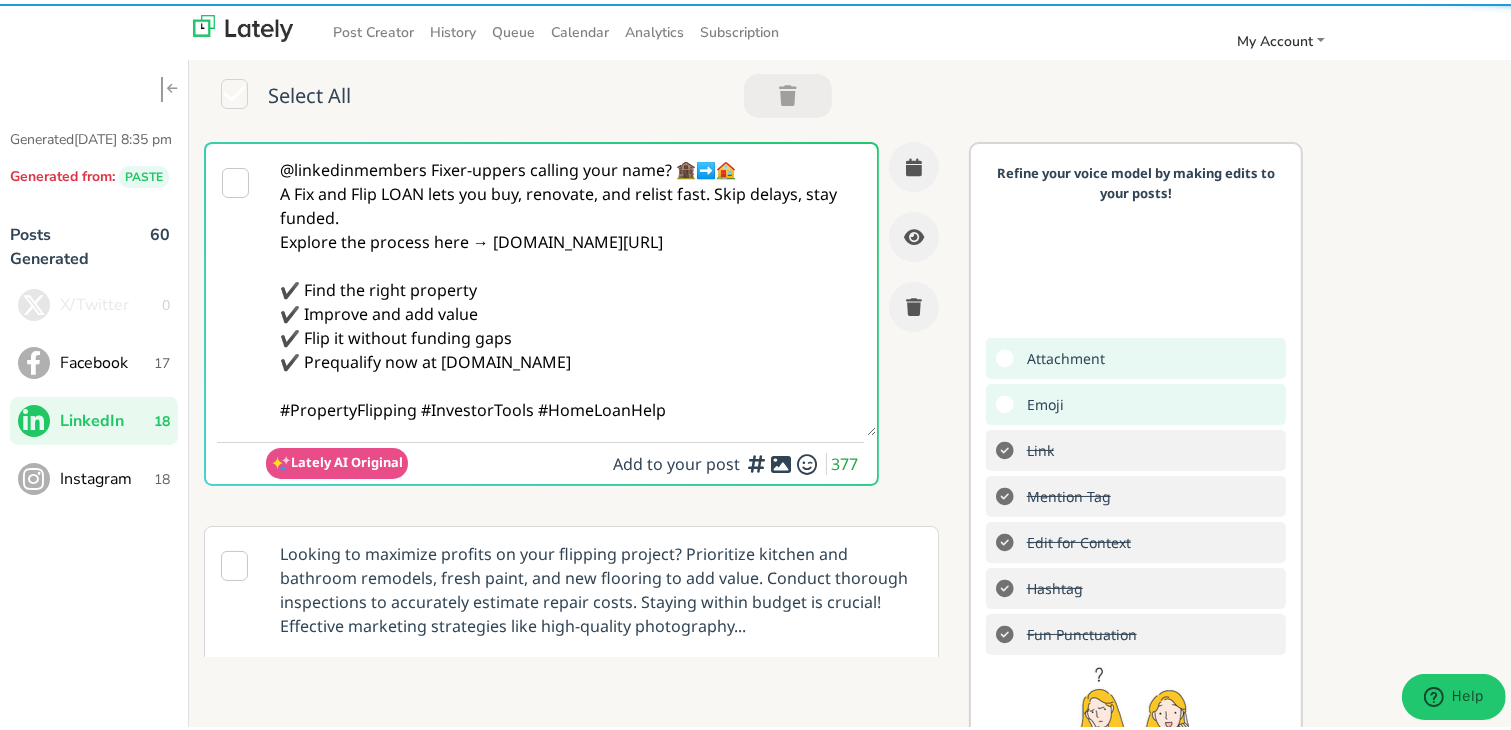 click on "@linkedinmembers Fixer-uppers calling your name? 🏚️➡️🏠
A Fix and Flip LOAN lets you buy, renovate, and relist fast. Skip delays, stay funded.
Explore the process here → [DOMAIN_NAME][URL]
✔️ Find the right property
✔️ Improve and add value
✔️ Flip it without funding gaps
✔️ Prequalify now at [DOMAIN_NAME]
#PropertyFlipping #InvestorTools #HomeLoanHelp" at bounding box center [571, 286] 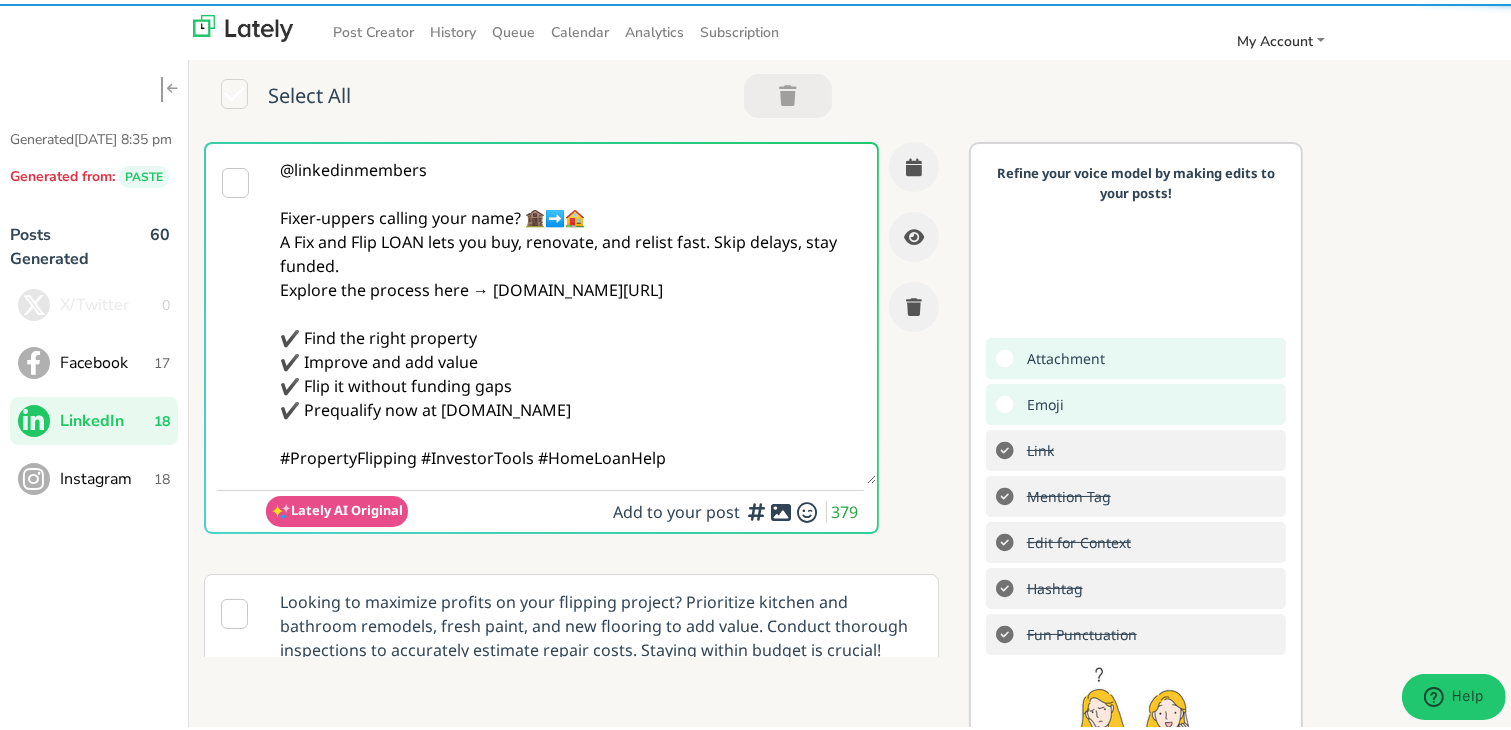 click on "@linkedinmembers
Fixer-uppers calling your name? 🏚️➡️🏠
A Fix and Flip LOAN lets you buy, renovate, and relist fast. Skip delays, stay funded.
Explore the process here → [DOMAIN_NAME][URL]
✔️ Find the right property
✔️ Improve and add value
✔️ Flip it without funding gaps
✔️ Prequalify now at [DOMAIN_NAME]
#PropertyFlipping #InvestorTools #HomeLoanHelp" at bounding box center (571, 310) 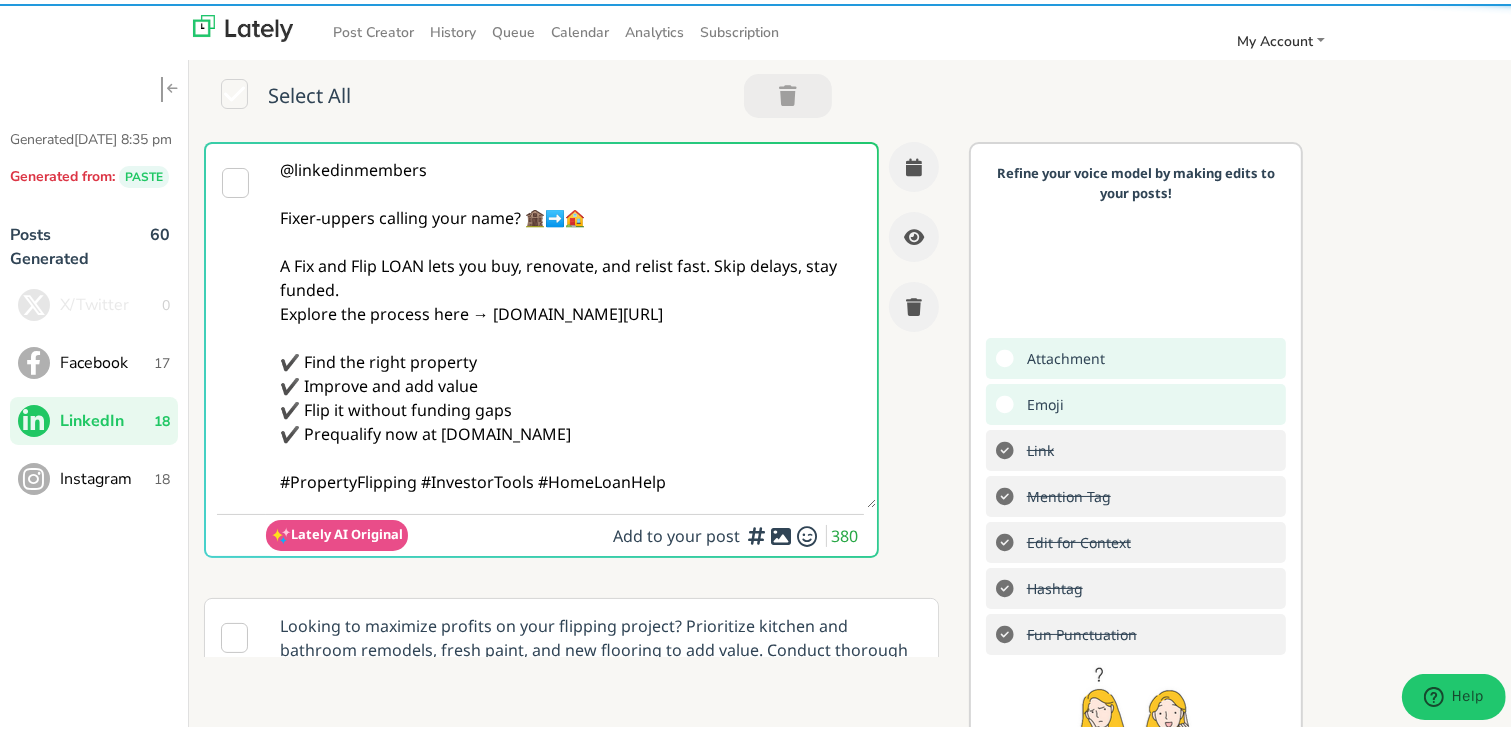 click on "@linkedinmembers
Fixer-uppers calling your name? 🏚️➡️🏠
A Fix and Flip LOAN lets you buy, renovate, and relist fast. Skip delays, stay funded.
Explore the process here → [DOMAIN_NAME][URL]
✔️ Find the right property
✔️ Improve and add value
✔️ Flip it without funding gaps
✔️ Prequalify now at [DOMAIN_NAME]
#PropertyFlipping #InvestorTools #HomeLoanHelp" at bounding box center [571, 322] 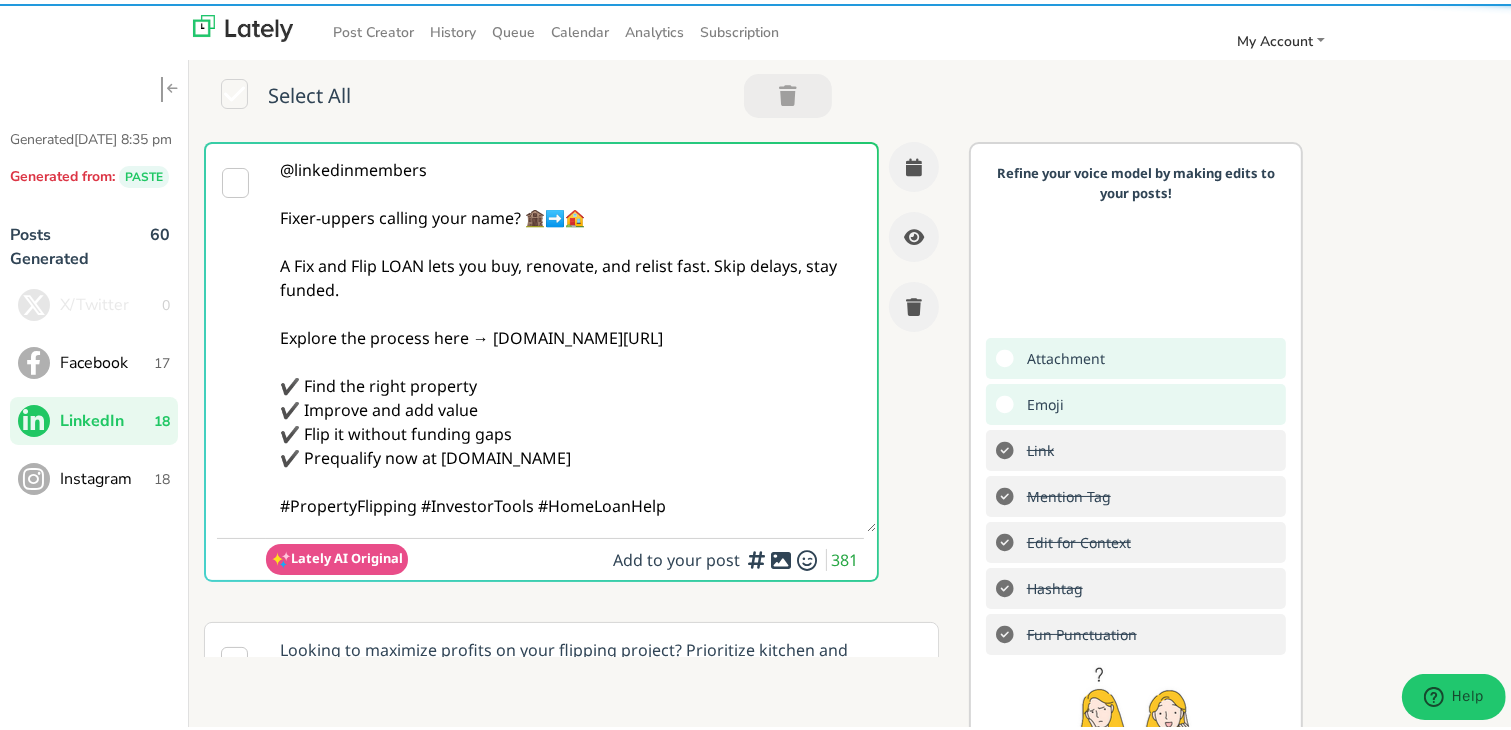 click on "@linkedinmembers
Fixer-uppers calling your name? 🏚️➡️🏠
A Fix and Flip LOAN lets you buy, renovate, and relist fast. Skip delays, stay funded.
Explore the process here → [DOMAIN_NAME][URL]
✔️ Find the right property
✔️ Improve and add value
✔️ Flip it without funding gaps
✔️ Prequalify now at [DOMAIN_NAME]
#PropertyFlipping #InvestorTools #HomeLoanHelp" at bounding box center [571, 334] 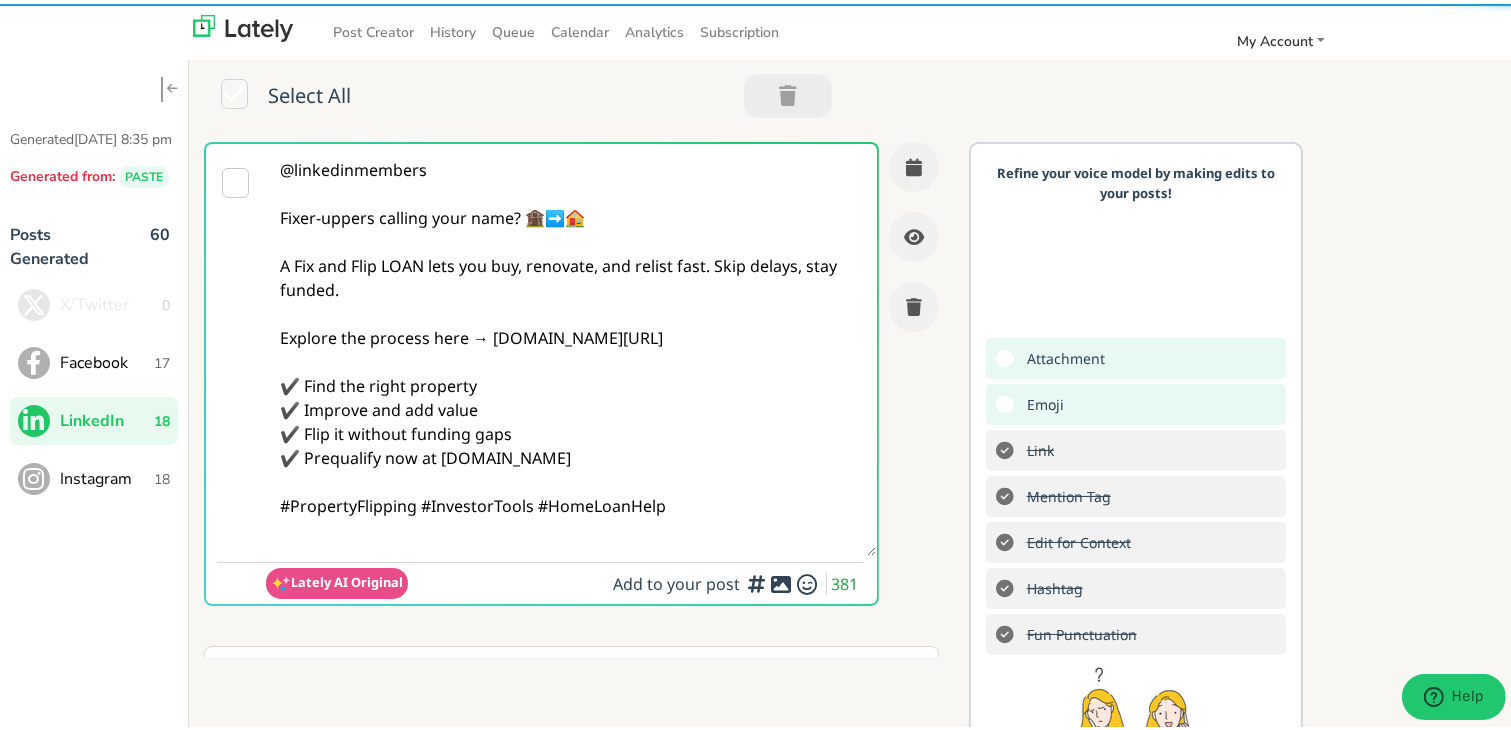 click on "@linkedinmembers
Fixer-uppers calling your name? 🏚️➡️🏠
A Fix and Flip LOAN lets you buy, renovate, and relist fast. Skip delays, stay funded.
Explore the process here → [DOMAIN_NAME][URL]
✔️ Find the right property
✔️ Improve and add value
✔️ Flip it without funding gaps
✔️ Prequalify now at [DOMAIN_NAME]
#PropertyFlipping #InvestorTools #HomeLoanHelp" at bounding box center [571, 346] 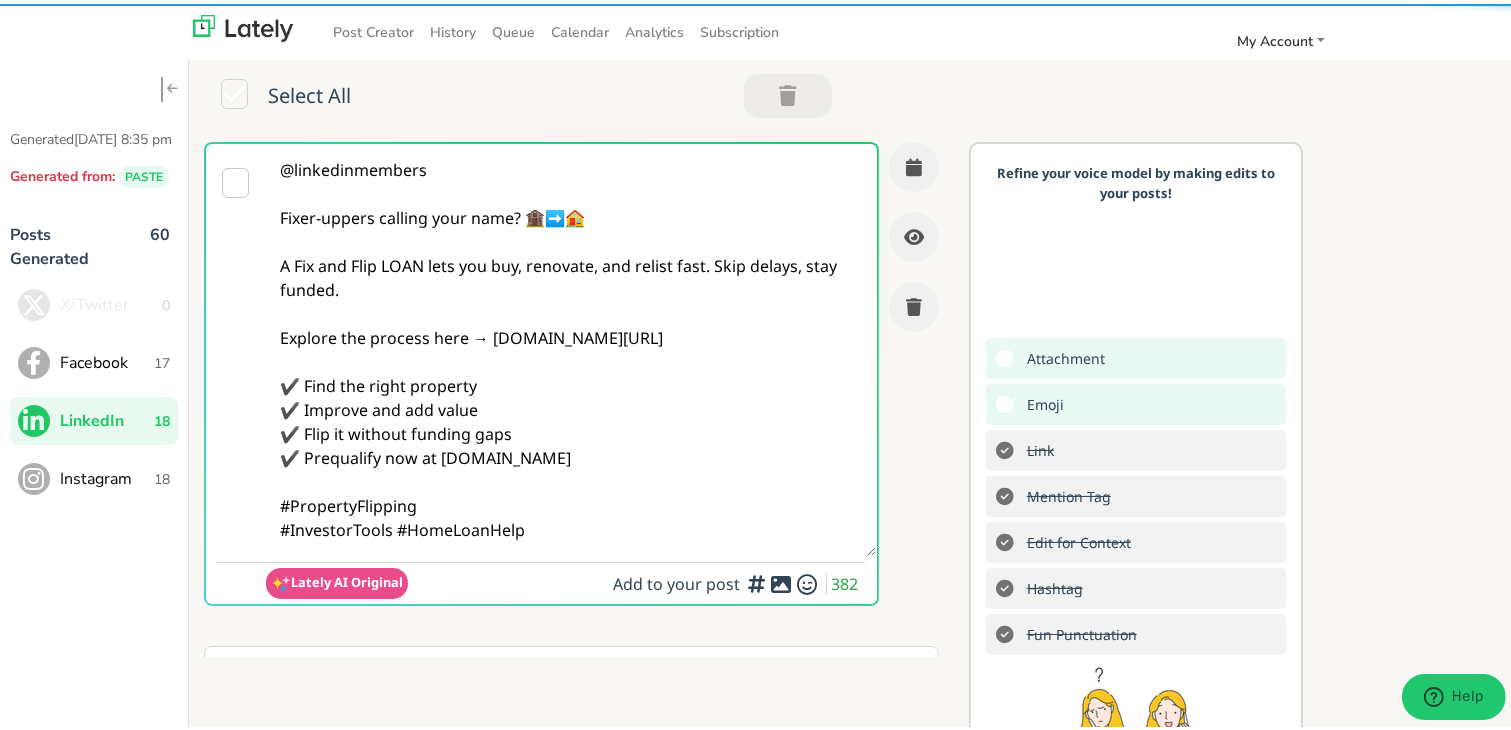 click on "@linkedinmembers
Fixer-uppers calling your name? 🏚️➡️🏠
A Fix and Flip LOAN lets you buy, renovate, and relist fast. Skip delays, stay funded.
Explore the process here → [DOMAIN_NAME][URL]
✔️ Find the right property
✔️ Improve and add value
✔️ Flip it without funding gaps
✔️ Prequalify now at [DOMAIN_NAME]
#PropertyFlipping
#InvestorTools #HomeLoanHelp" at bounding box center (571, 346) 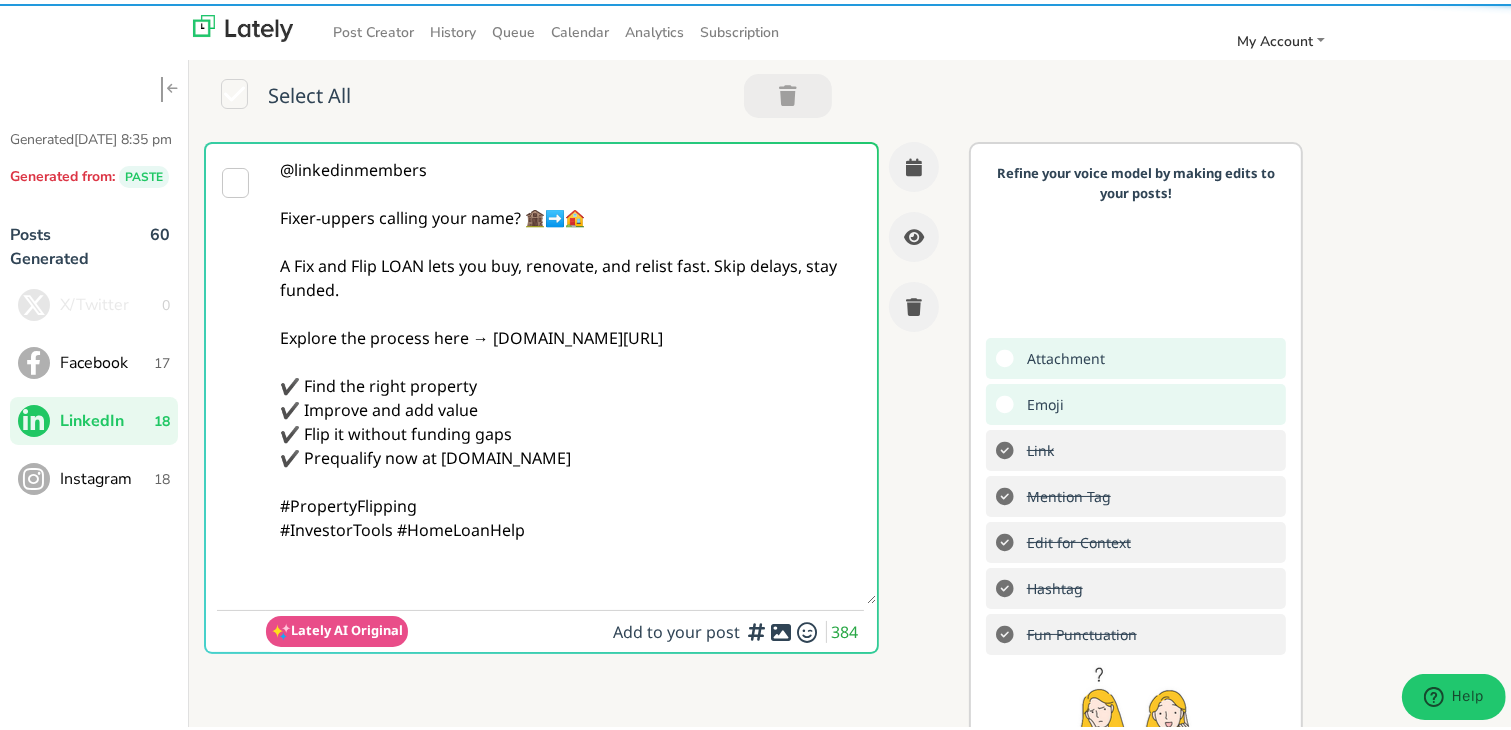 paste on "Follow Us On Our Social Media Platforms!
Facebook: [URL][DOMAIN_NAME]
LinkedIn: [URL][DOMAIN_NAME]
Instagram: [URL][DOMAIN_NAME][DOMAIN_NAME]" 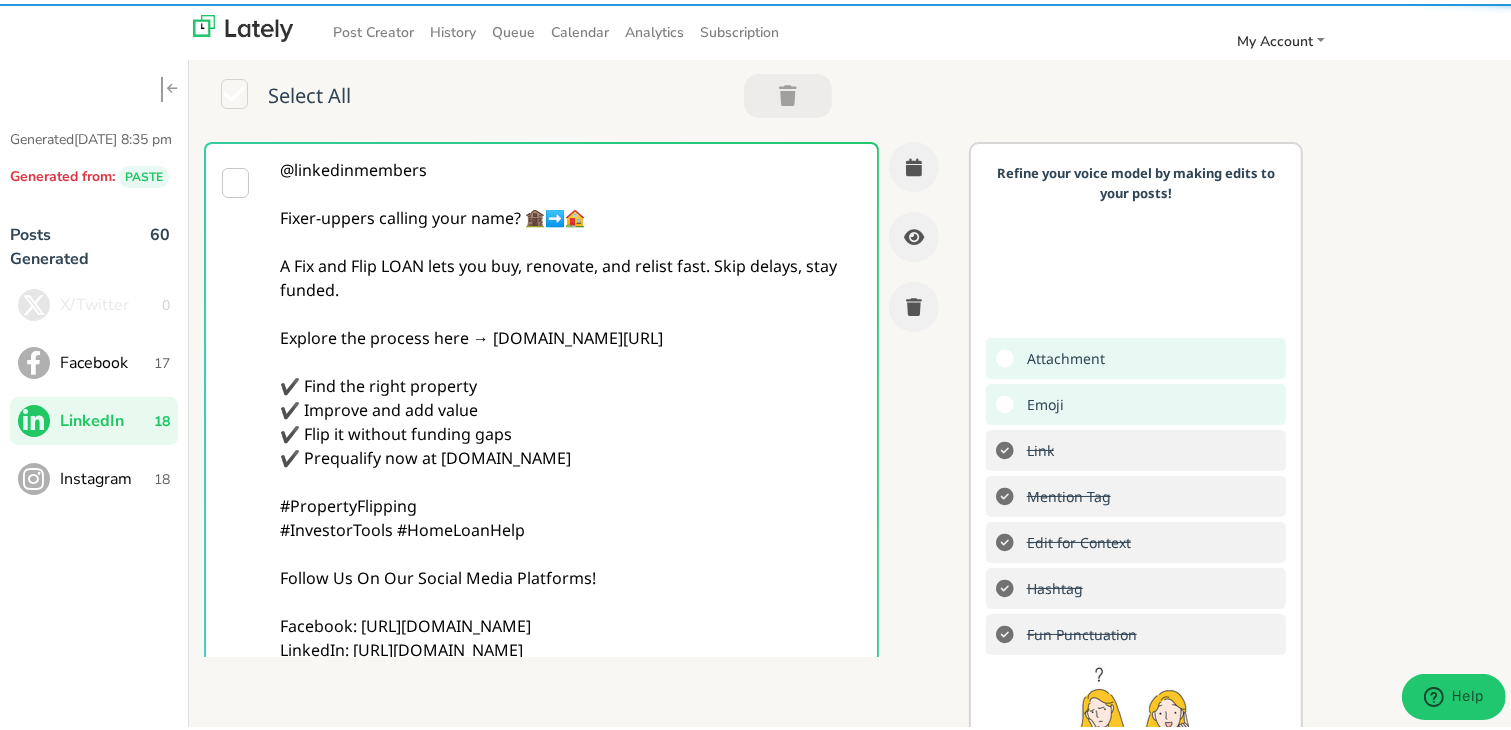 type on "@linkedinmembers
Fixer-uppers calling your name? 🏚️➡️🏠
A Fix and Flip LOAN lets you buy, renovate, and relist fast. Skip delays, stay funded.
Explore the process here → [DOMAIN_NAME][URL]
✔️ Find the right property
✔️ Improve and add value
✔️ Flip it without funding gaps
✔️ Prequalify now at [DOMAIN_NAME]
#PropertyFlipping
#InvestorTools #HomeLoanHelp
Follow Us On Our Social Media Platforms!
Facebook: [URL][DOMAIN_NAME]
LinkedIn: [URL][DOMAIN_NAME]
Instagram: [URL][DOMAIN_NAME][DOMAIN_NAME]" 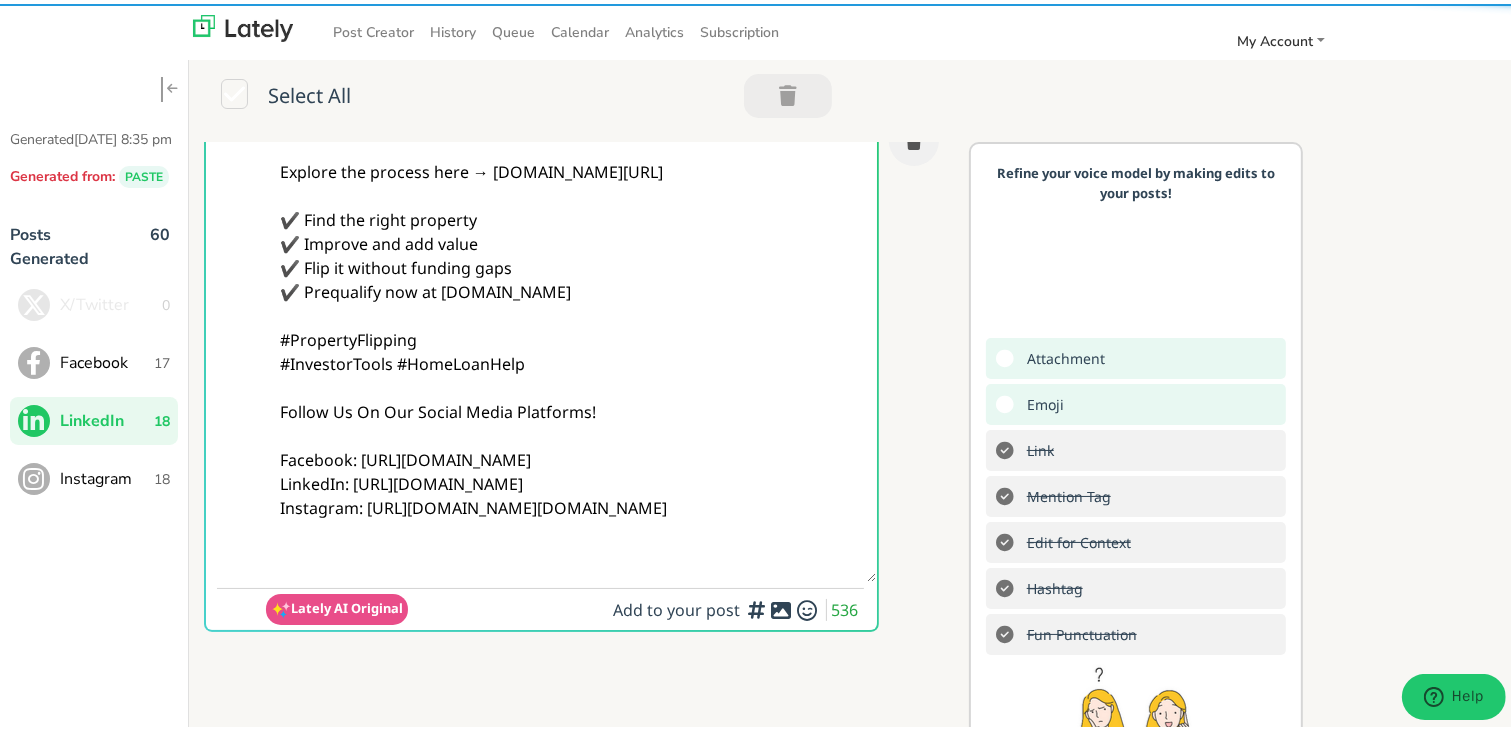 scroll, scrollTop: 200, scrollLeft: 0, axis: vertical 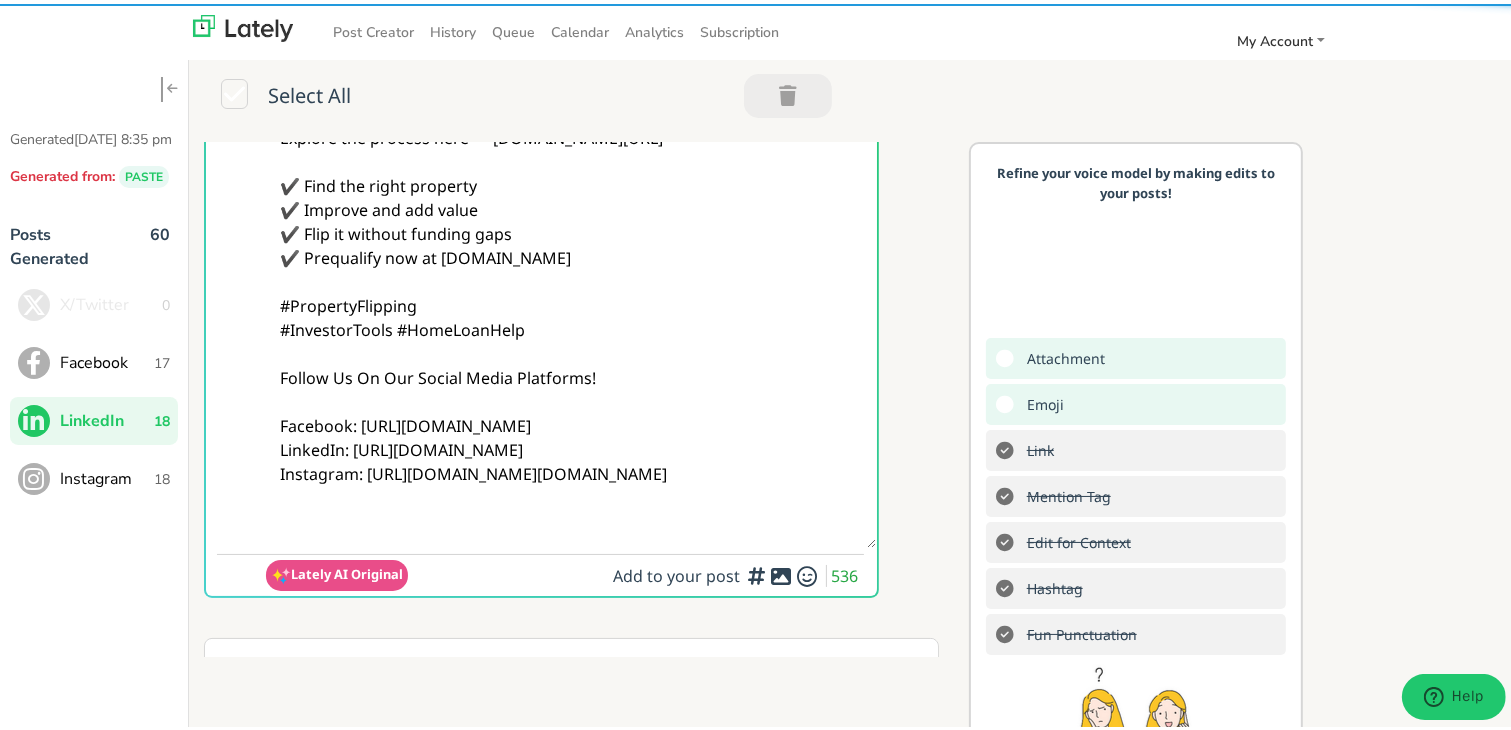 click on "@linkedinmembers
Fixer-uppers calling your name? 🏚️➡️🏠
A Fix and Flip LOAN lets you buy, renovate, and relist fast. Skip delays, stay funded.
Explore the process here → [DOMAIN_NAME][URL]
✔️ Find the right property
✔️ Improve and add value
✔️ Flip it without funding gaps
✔️ Prequalify now at [DOMAIN_NAME]
#PropertyFlipping
#InvestorTools #HomeLoanHelp
Follow Us On Our Social Media Platforms!
Facebook: [URL][DOMAIN_NAME]
LinkedIn: [URL][DOMAIN_NAME]
Instagram: [URL][DOMAIN_NAME][DOMAIN_NAME]" at bounding box center (571, 242) 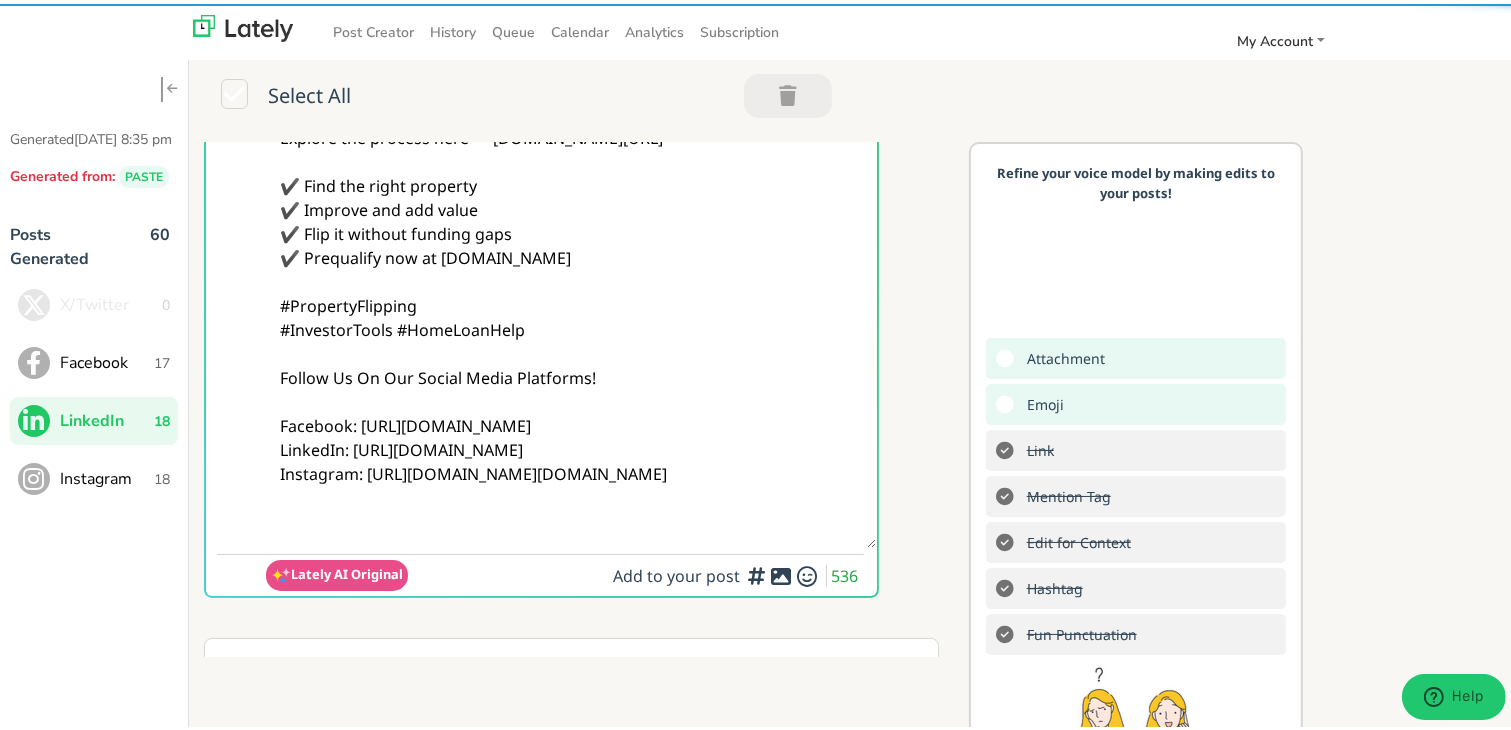 click on "Add to your post    536" at bounding box center (738, 572) 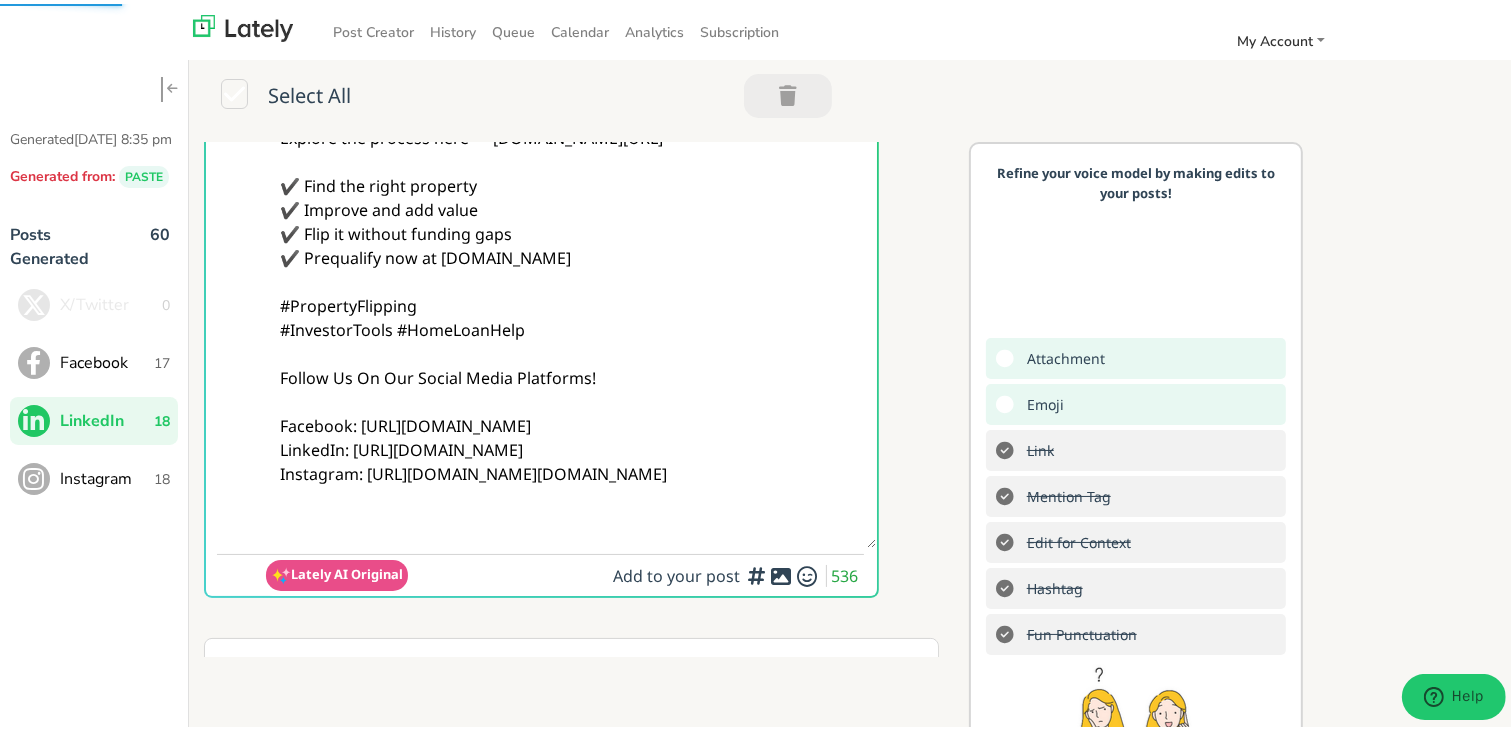 click at bounding box center [781, 572] 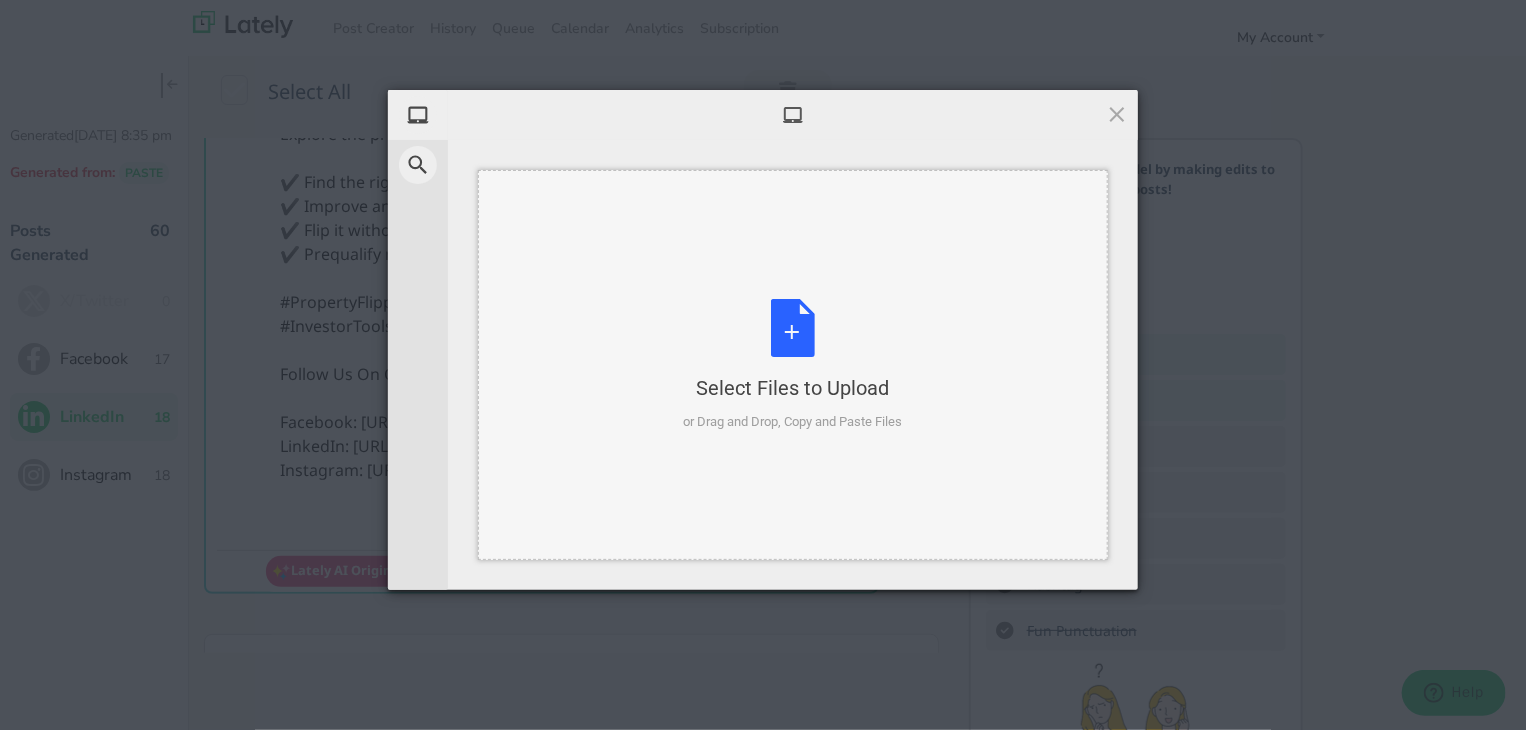 click on "Select Files to Upload
or Drag and Drop, Copy and Paste Files" at bounding box center [793, 365] 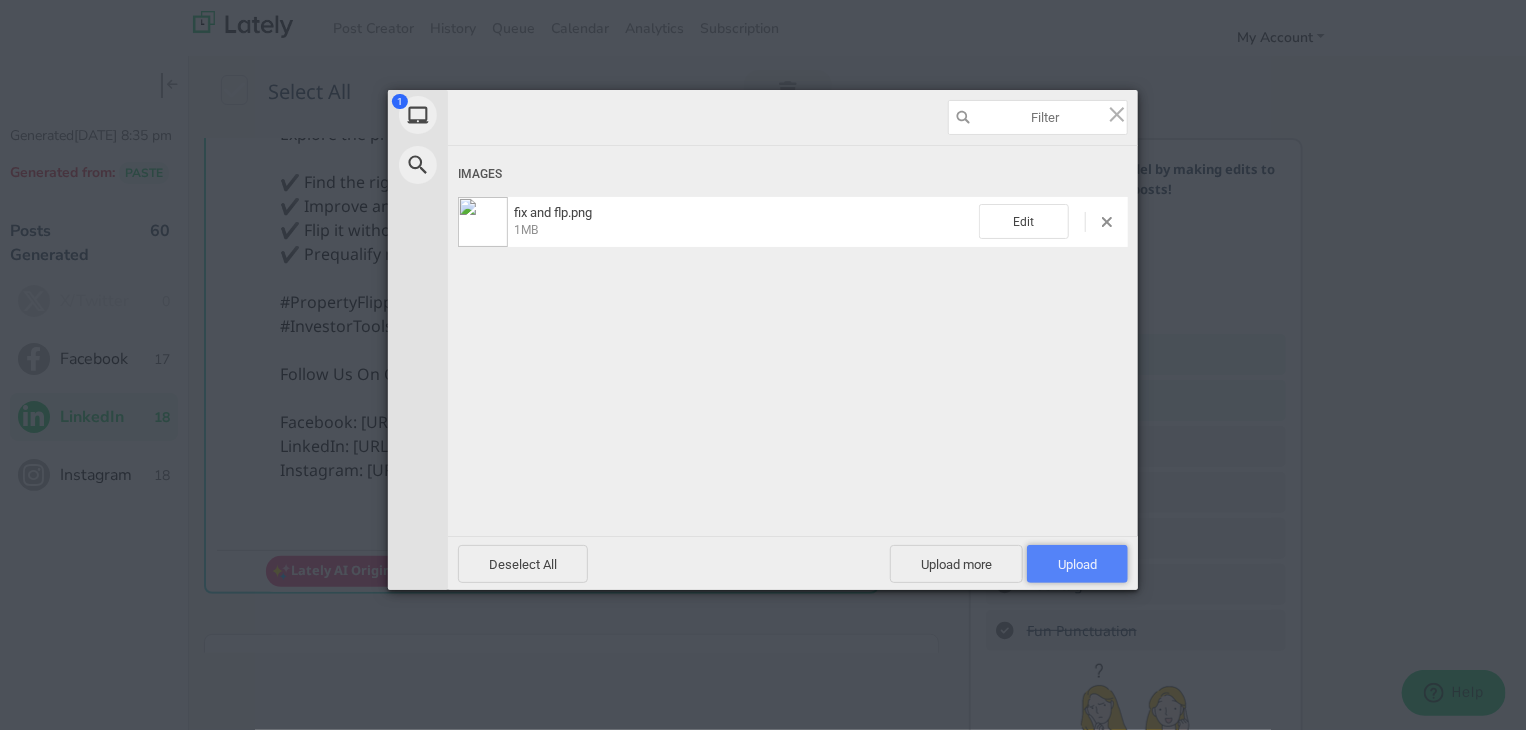 click on "Upload
1" at bounding box center (1077, 564) 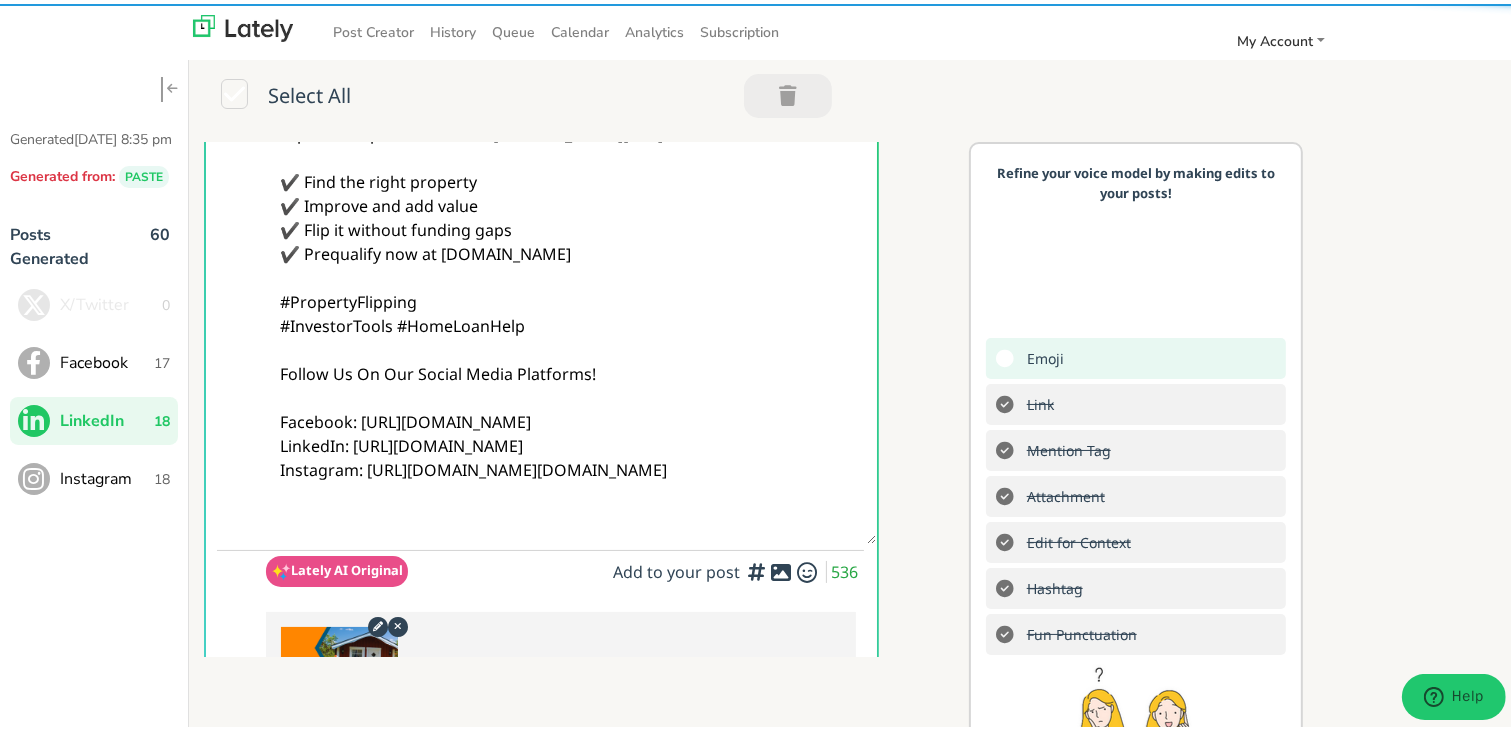 scroll, scrollTop: 0, scrollLeft: 0, axis: both 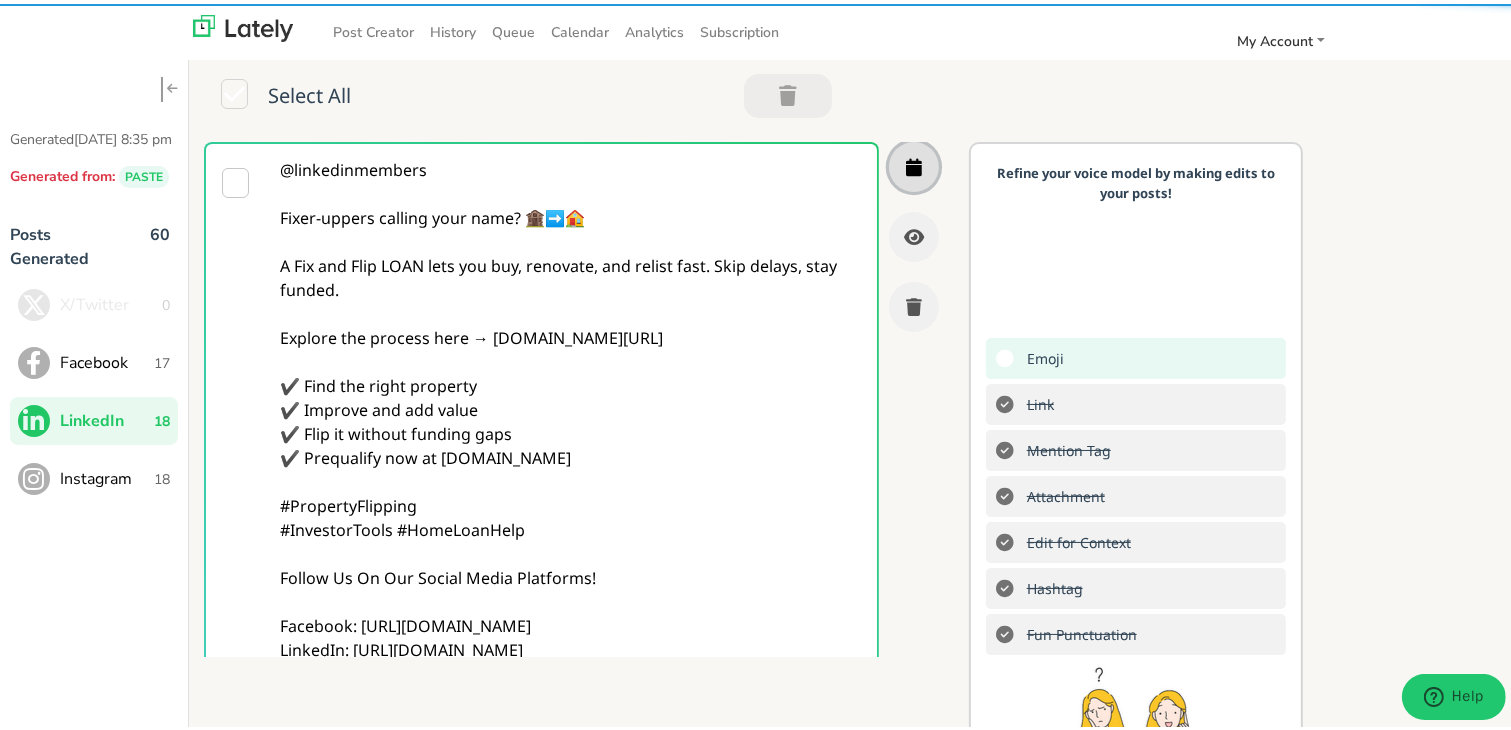 click at bounding box center (914, 163) 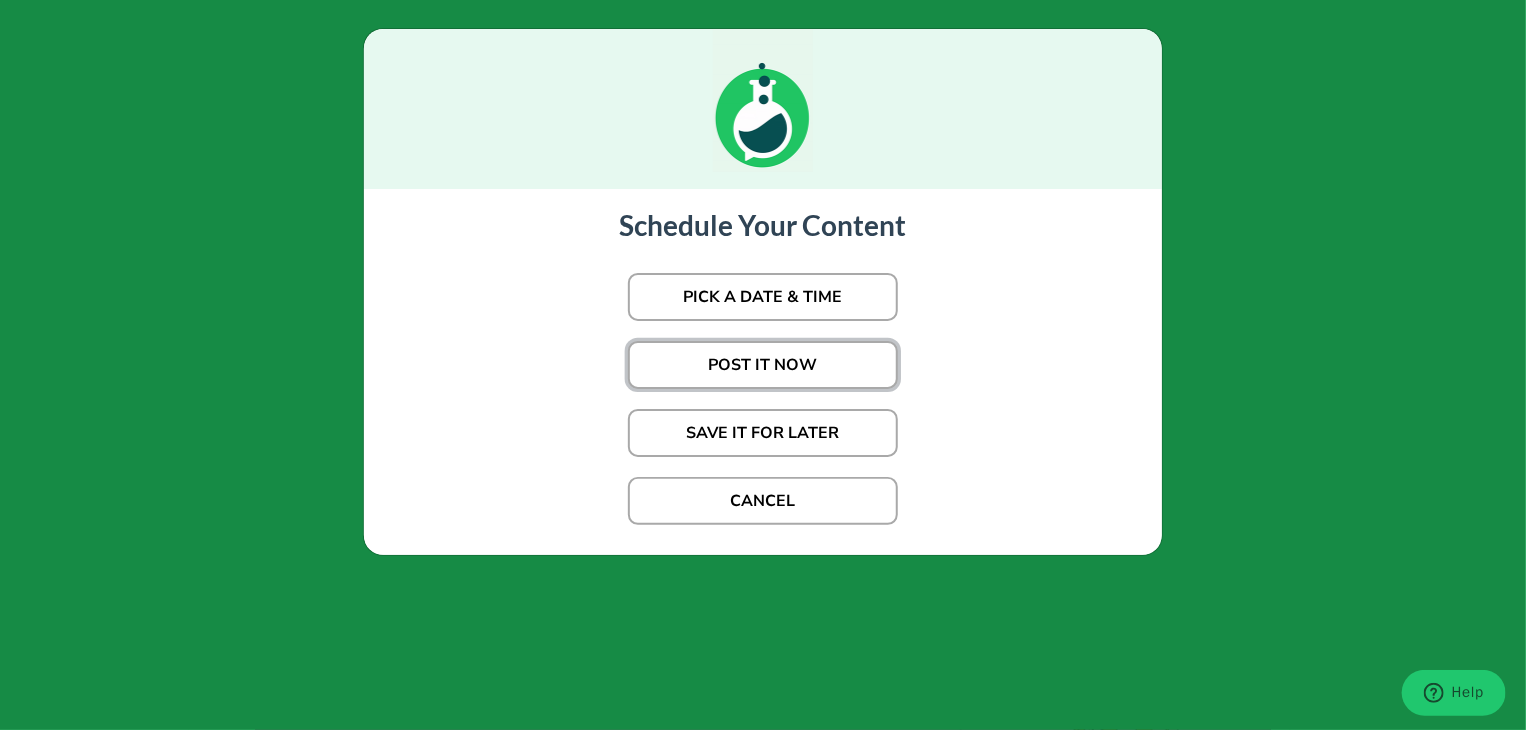 click on "POST IT NOW" at bounding box center (763, 365) 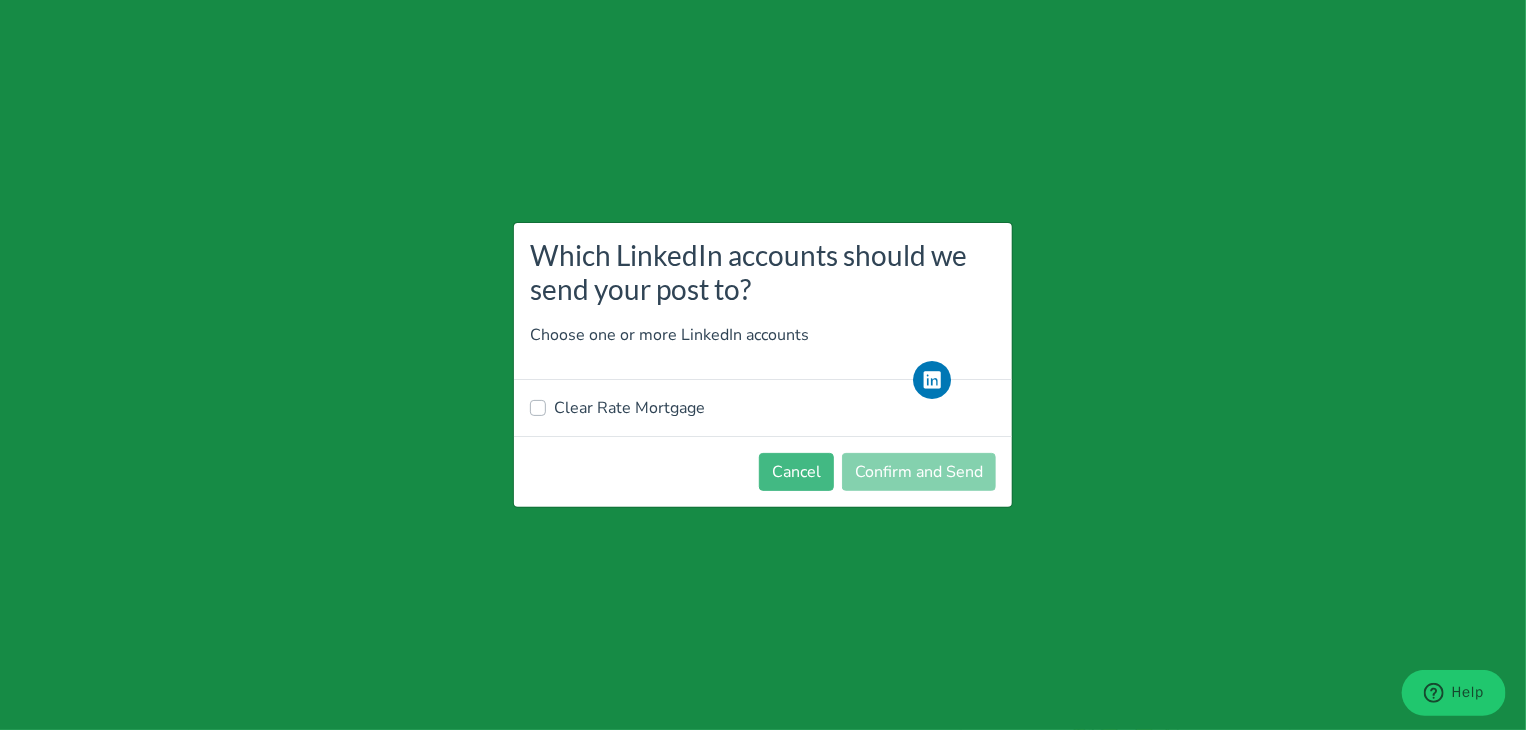 click on "Clear Rate Mortgage" at bounding box center (763, 408) 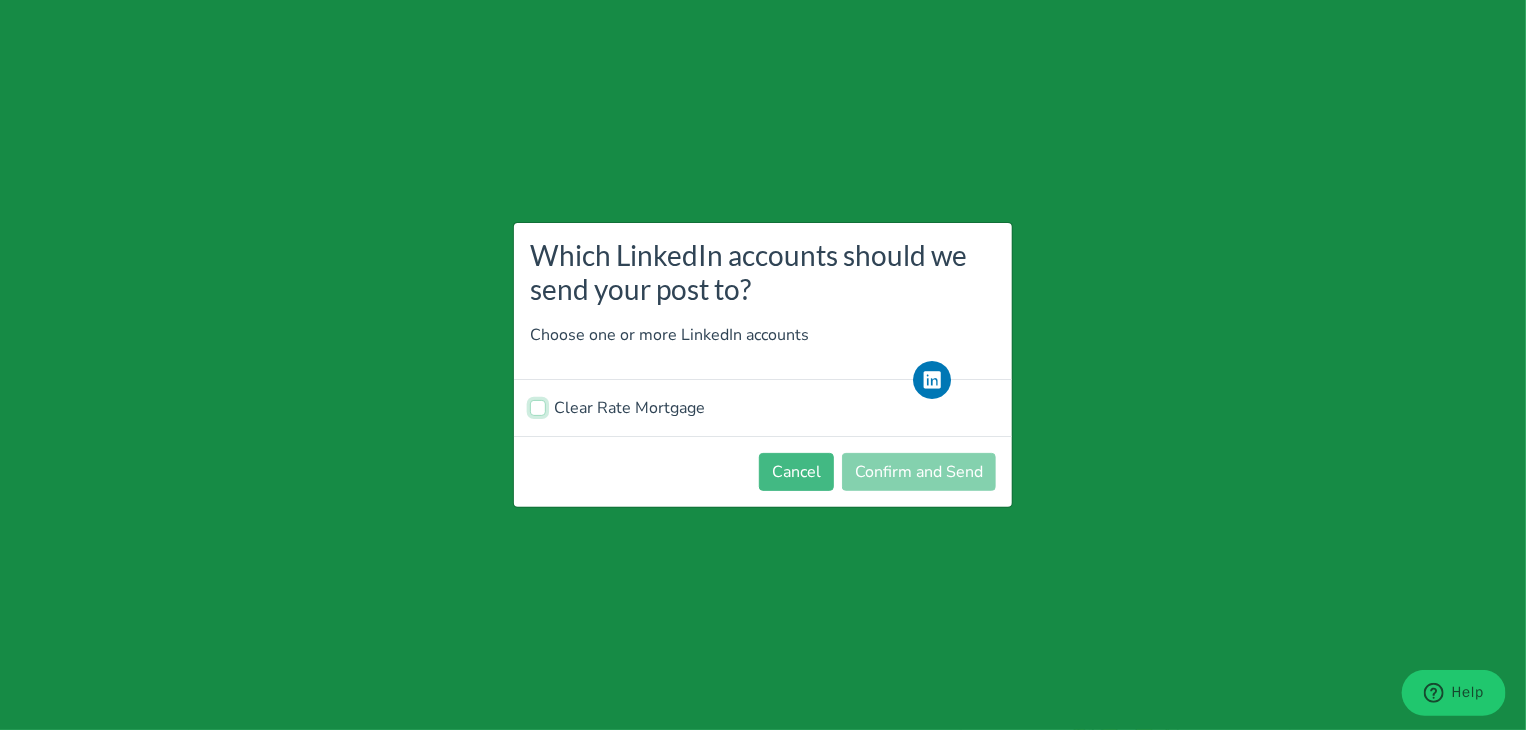 click on "Clear Rate Mortgage" at bounding box center (538, 406) 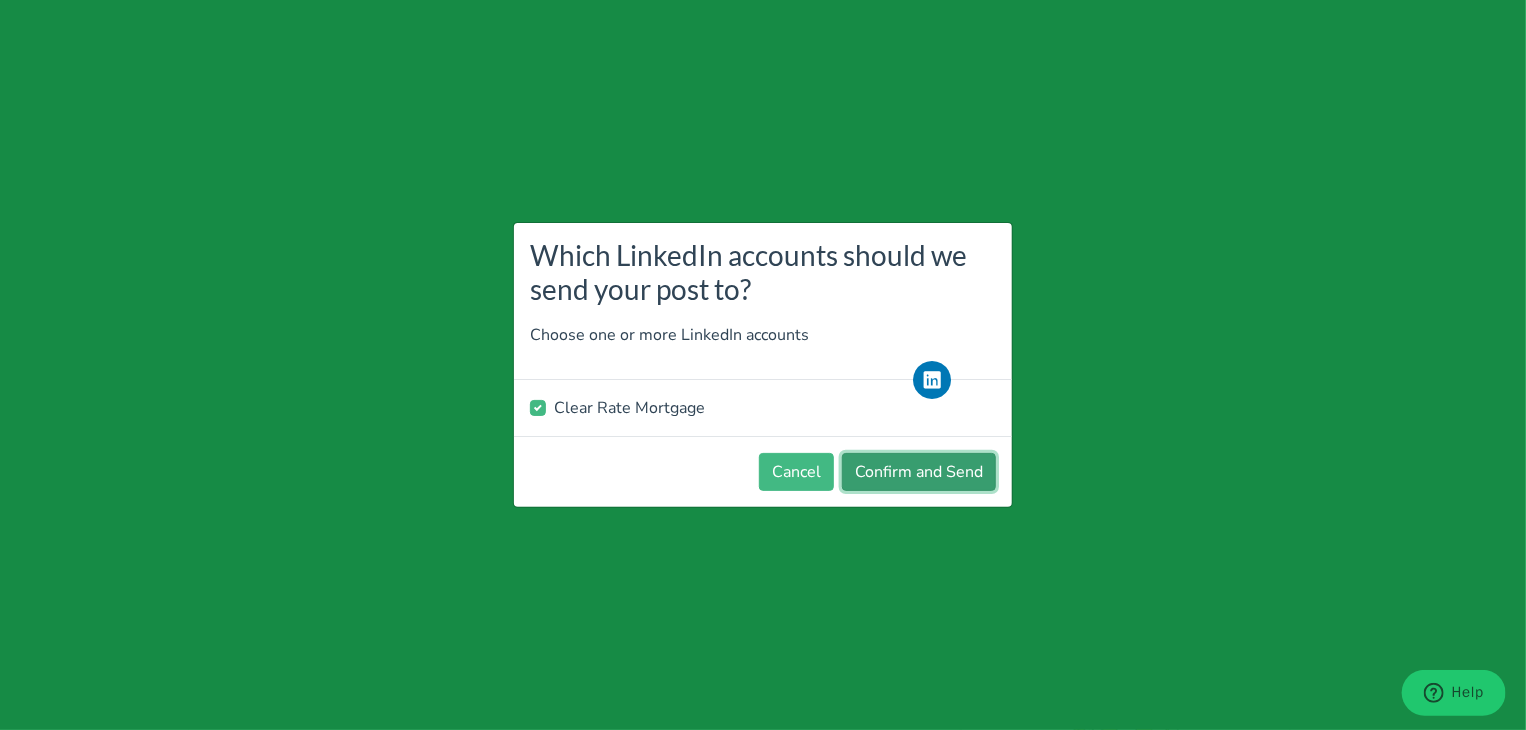 click on "Confirm and Send" at bounding box center (919, 472) 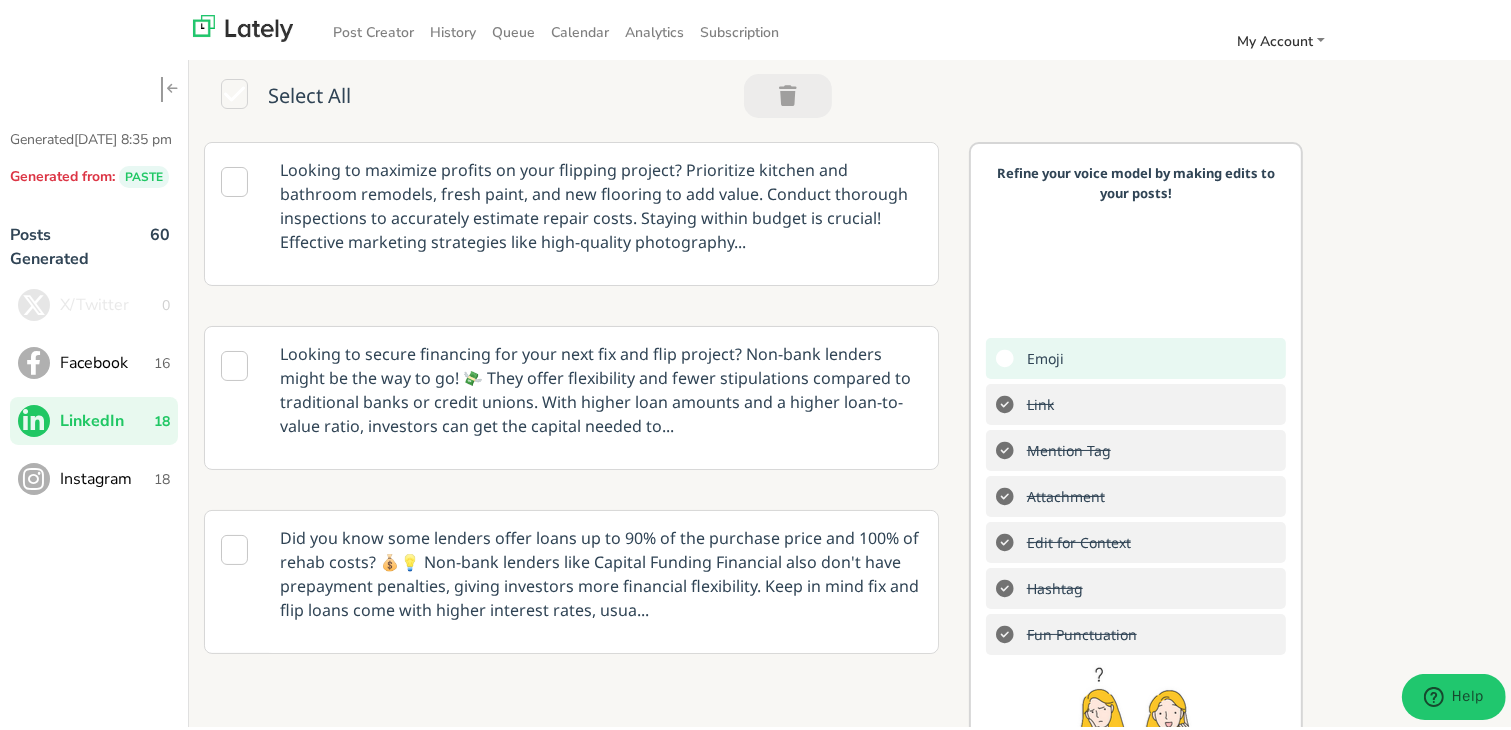 click on "Instagram" at bounding box center [107, 475] 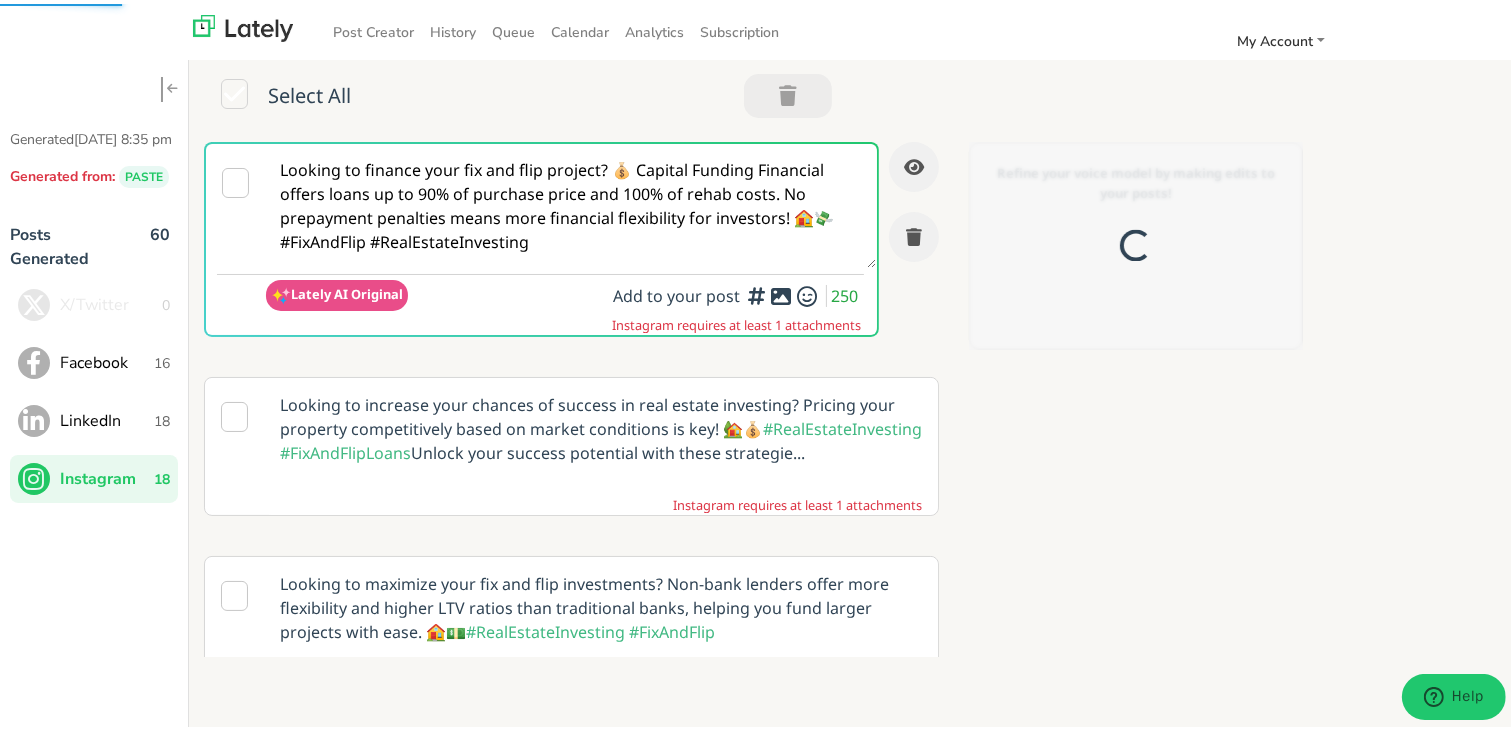 scroll, scrollTop: 0, scrollLeft: 0, axis: both 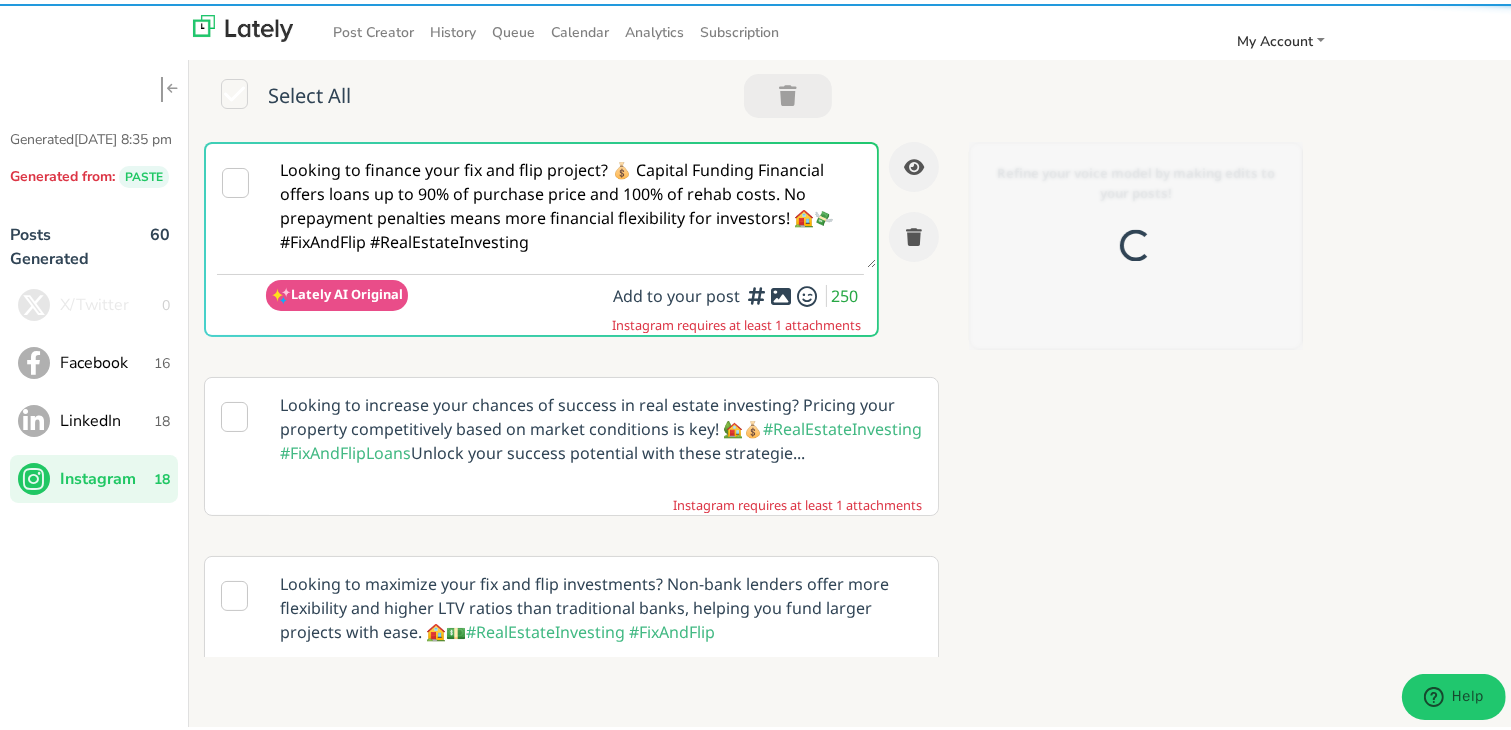 click on "Looking to finance your fix and flip project? 💰 Capital Funding Financial offers loans up to 90% of purchase price and 100% of rehab costs. No prepayment penalties means more financial flexibility for investors! 🏠💸 #FixAndFlip #RealEstateInvesting" at bounding box center [571, 202] 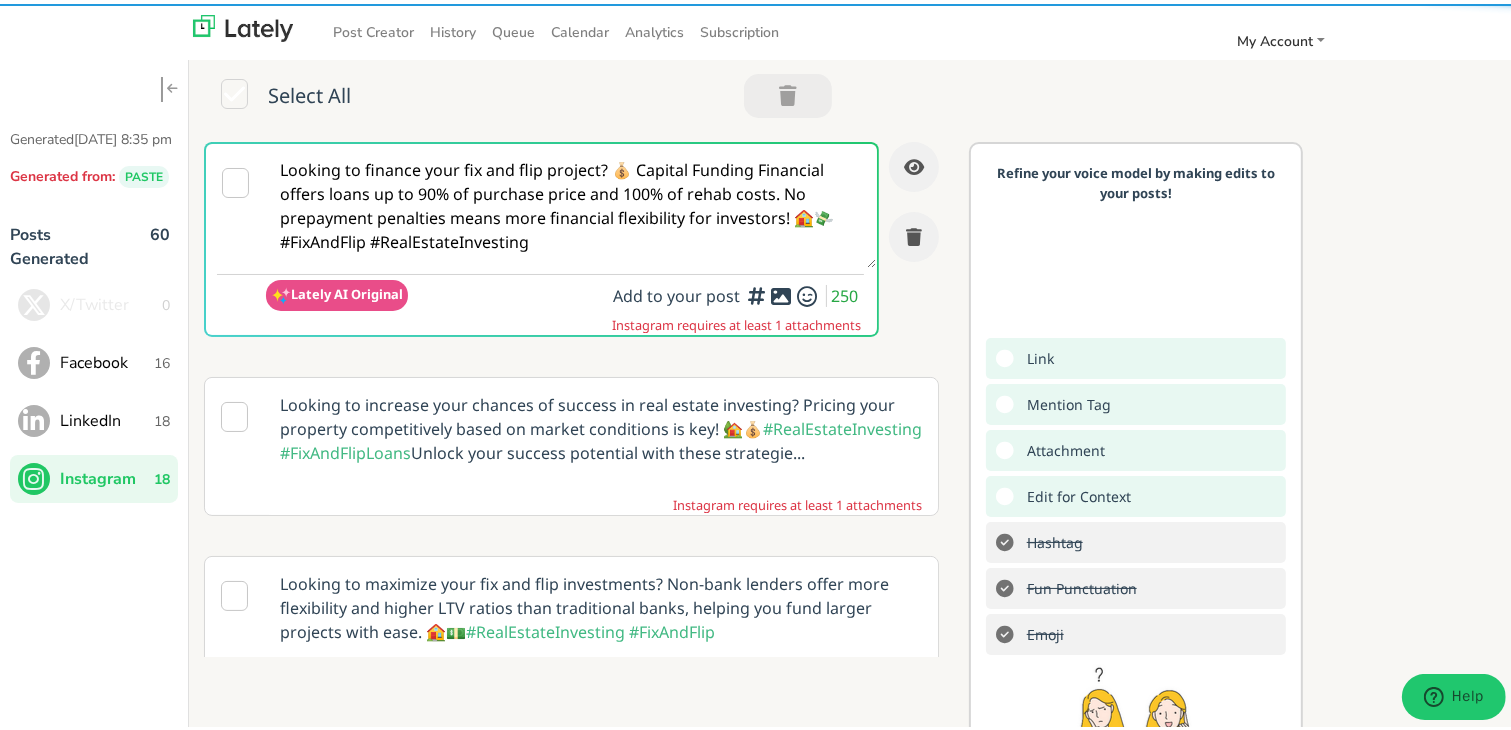click on "Looking to finance your fix and flip project? 💰 Capital Funding Financial offers loans up to 90% of purchase price and 100% of rehab costs. No prepayment penalties means more financial flexibility for investors! 🏠💸 #FixAndFlip #RealEstateInvesting" at bounding box center (571, 202) 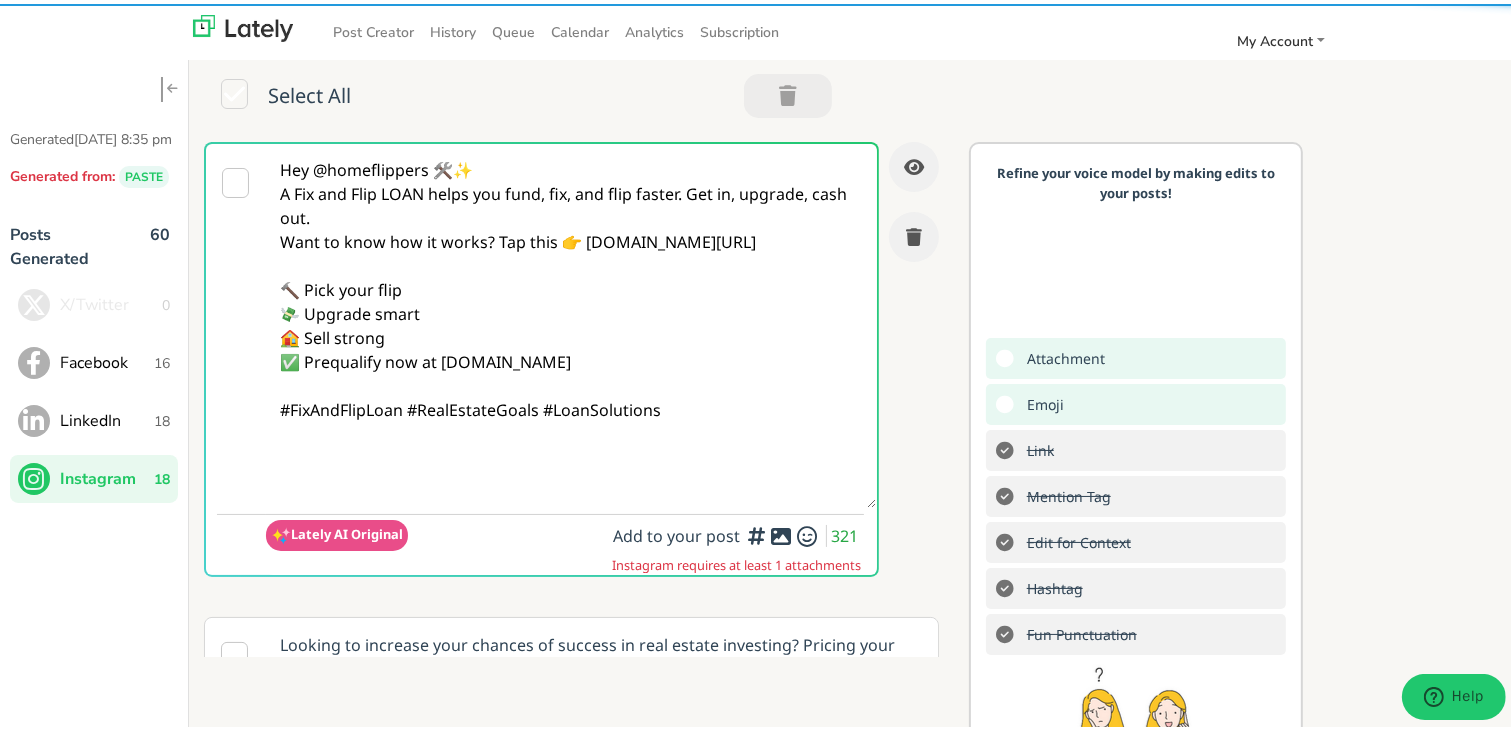 click on "Hey @homeflippers 🛠️✨
A Fix and Flip LOAN helps you fund, fix, and flip faster. Get in, upgrade, cash out.
Want to know how it works? Tap this 👉 [DOMAIN_NAME][URL]
🔨 Pick your flip
💸 Upgrade smart
🏠 Sell strong
✅ Prequalify now at [DOMAIN_NAME]
#FixAndFlipLoan #RealEstateGoals #LoanSolutions" at bounding box center [571, 322] 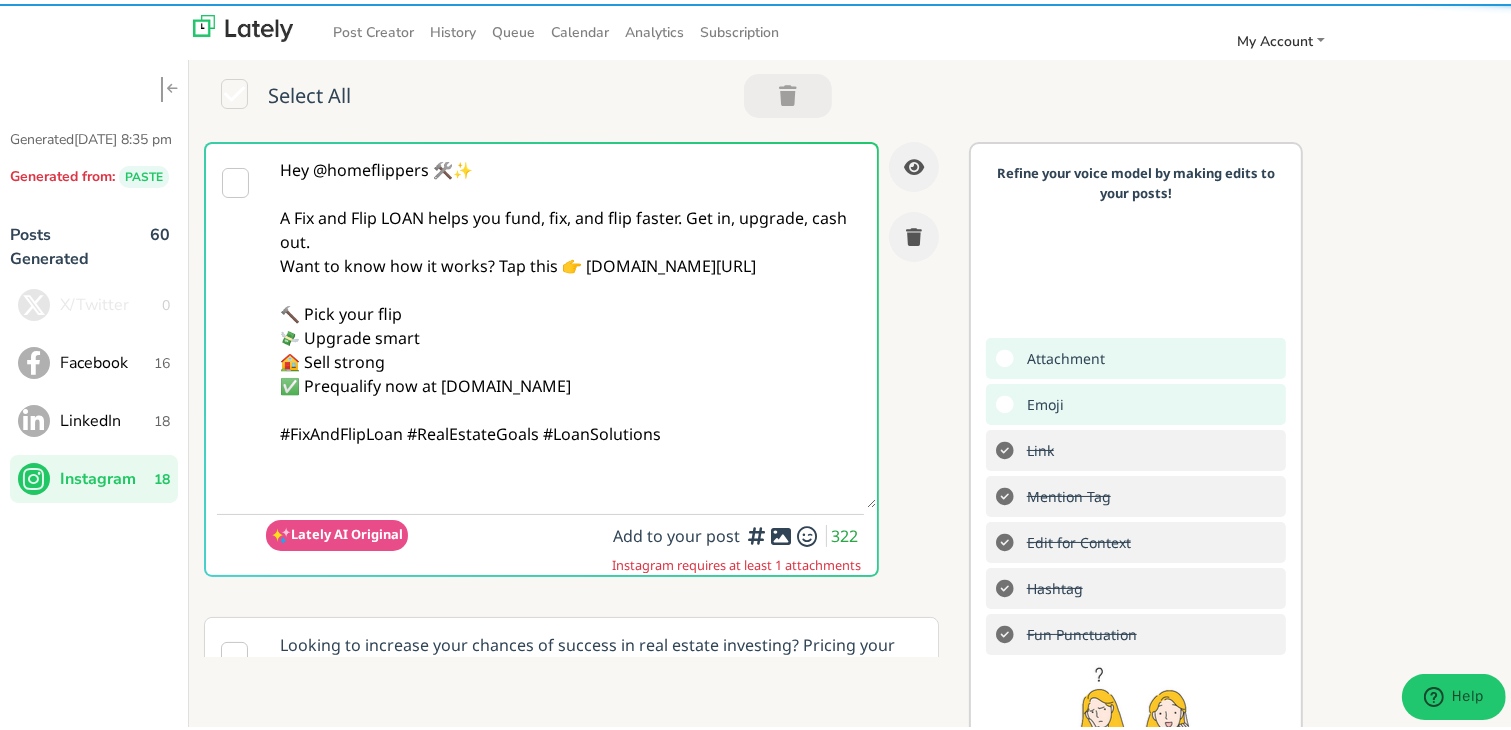 click on "Hey @homeflippers 🛠️✨
A Fix and Flip LOAN helps you fund, fix, and flip faster. Get in, upgrade, cash out.
Want to know how it works? Tap this 👉 [DOMAIN_NAME][URL]
🔨 Pick your flip
💸 Upgrade smart
🏠 Sell strong
✅ Prequalify now at [DOMAIN_NAME]
#FixAndFlipLoan #RealEstateGoals #LoanSolutions" at bounding box center [571, 322] 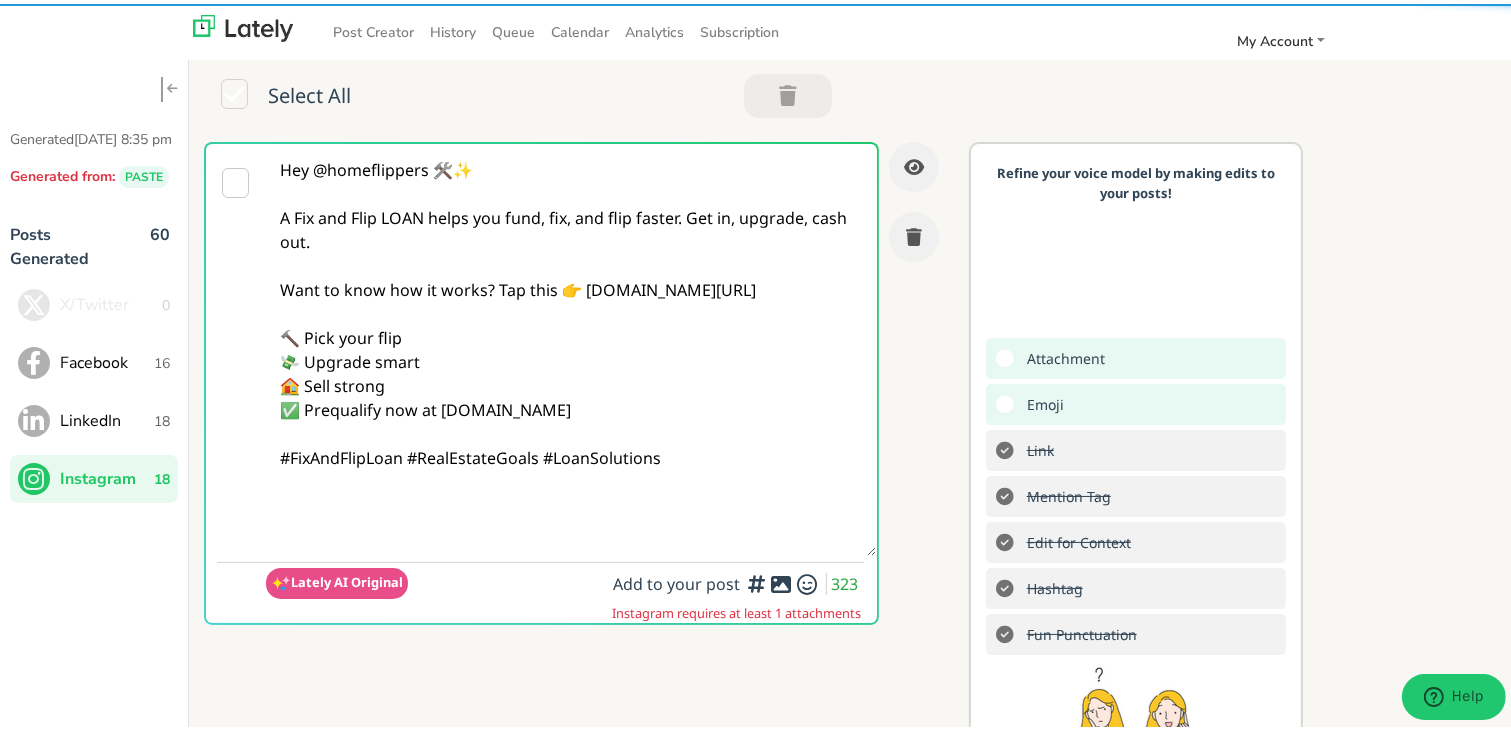click on "Hey @homeflippers 🛠️✨
A Fix and Flip LOAN helps you fund, fix, and flip faster. Get in, upgrade, cash out.
Want to know how it works? Tap this 👉 [DOMAIN_NAME][URL]
🔨 Pick your flip
💸 Upgrade smart
🏠 Sell strong
✅ Prequalify now at [DOMAIN_NAME]
#FixAndFlipLoan #RealEstateGoals #LoanSolutions" at bounding box center [571, 346] 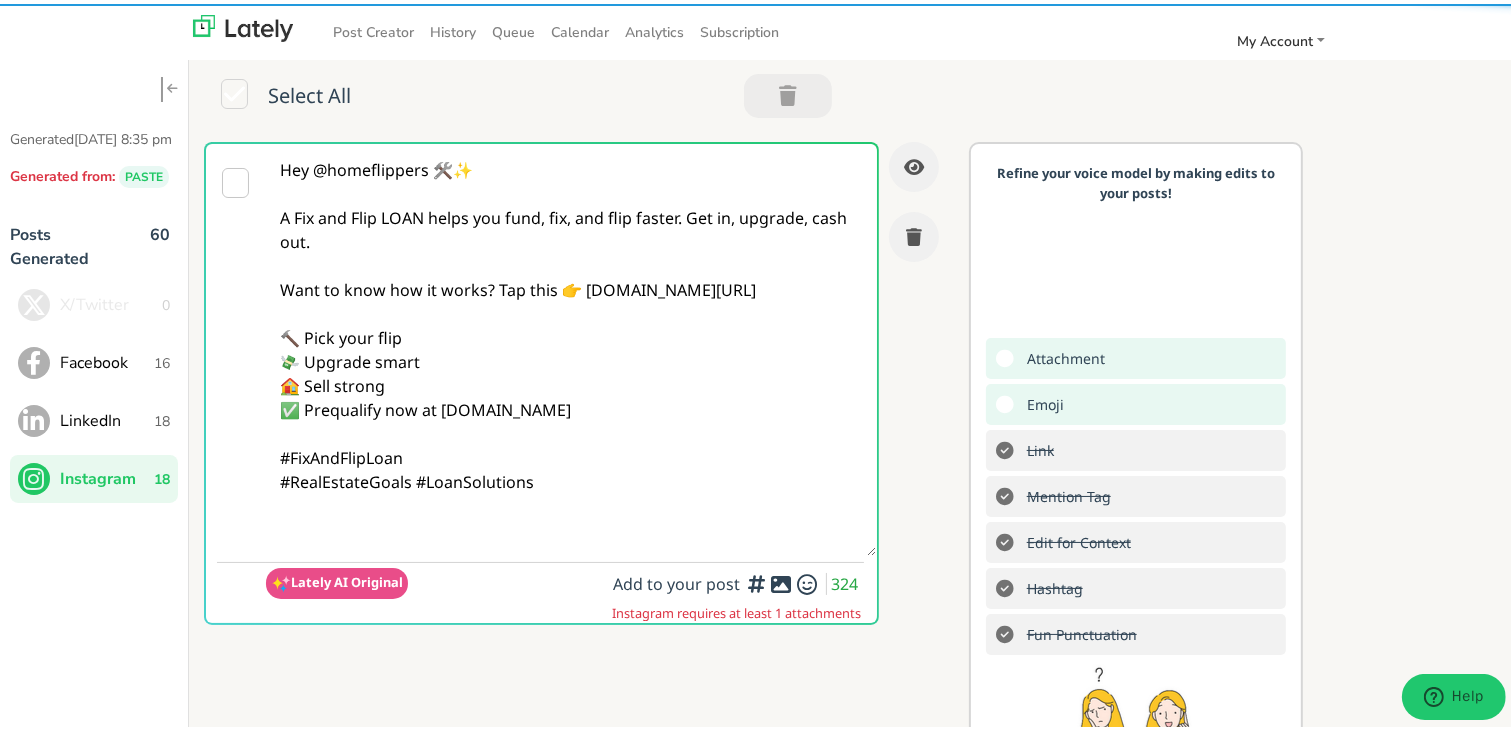 click on "Hey @homeflippers 🛠️✨
A Fix and Flip LOAN helps you fund, fix, and flip faster. Get in, upgrade, cash out.
Want to know how it works? Tap this 👉 [DOMAIN_NAME][URL]
🔨 Pick your flip
💸 Upgrade smart
🏠 Sell strong
✅ Prequalify now at [DOMAIN_NAME]
#FixAndFlipLoan
#RealEstateGoals #LoanSolutions" at bounding box center [571, 346] 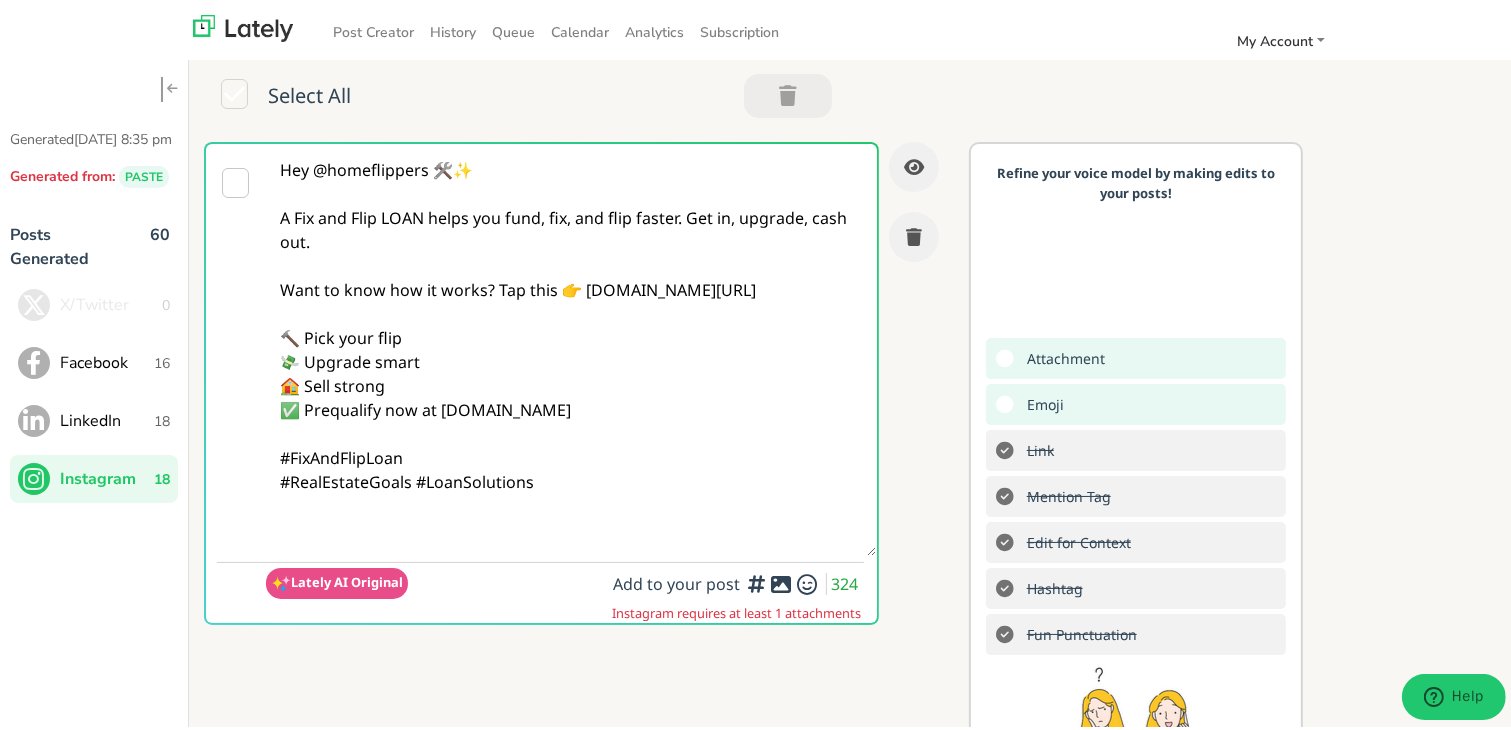 paste on "Follow Us On Our Social Media Platforms!
Facebook: [URL][DOMAIN_NAME]
LinkedIn: [URL][DOMAIN_NAME]
Instagram: [URL][DOMAIN_NAME][DOMAIN_NAME]" 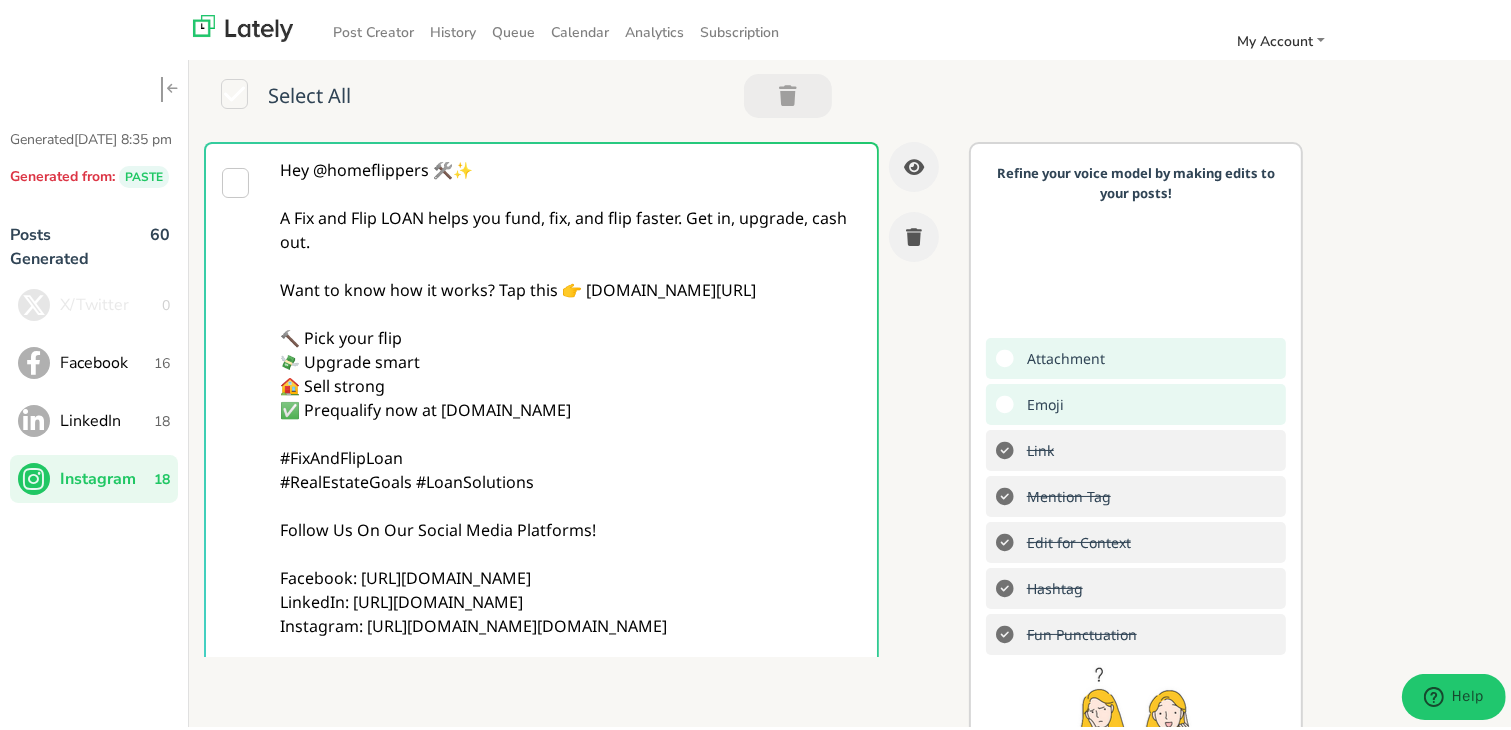 scroll, scrollTop: 27, scrollLeft: 0, axis: vertical 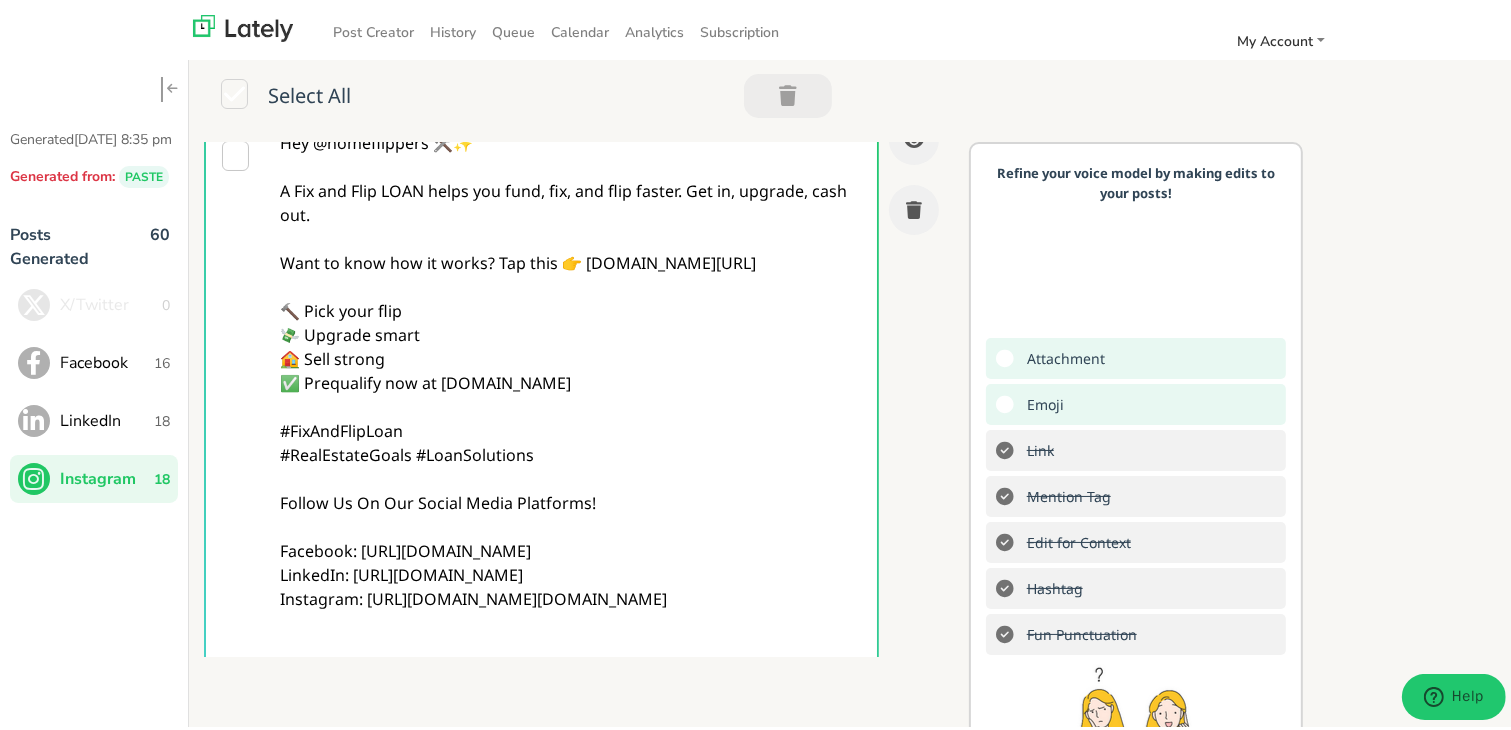 click on "Hey @homeflippers 🛠️✨
A Fix and Flip LOAN helps you fund, fix, and flip faster. Get in, upgrade, cash out.
Want to know how it works? Tap this 👉 [DOMAIN_NAME][URL]
🔨 Pick your flip
💸 Upgrade smart
🏠 Sell strong
✅ Prequalify now at [DOMAIN_NAME]
#FixAndFlipLoan
#RealEstateGoals #LoanSolutions
Follow Us On Our Social Media Platforms!
Facebook: [URL][DOMAIN_NAME]
LinkedIn: [URL][DOMAIN_NAME]
Instagram: [URL][DOMAIN_NAME][DOMAIN_NAME]" at bounding box center (571, 403) 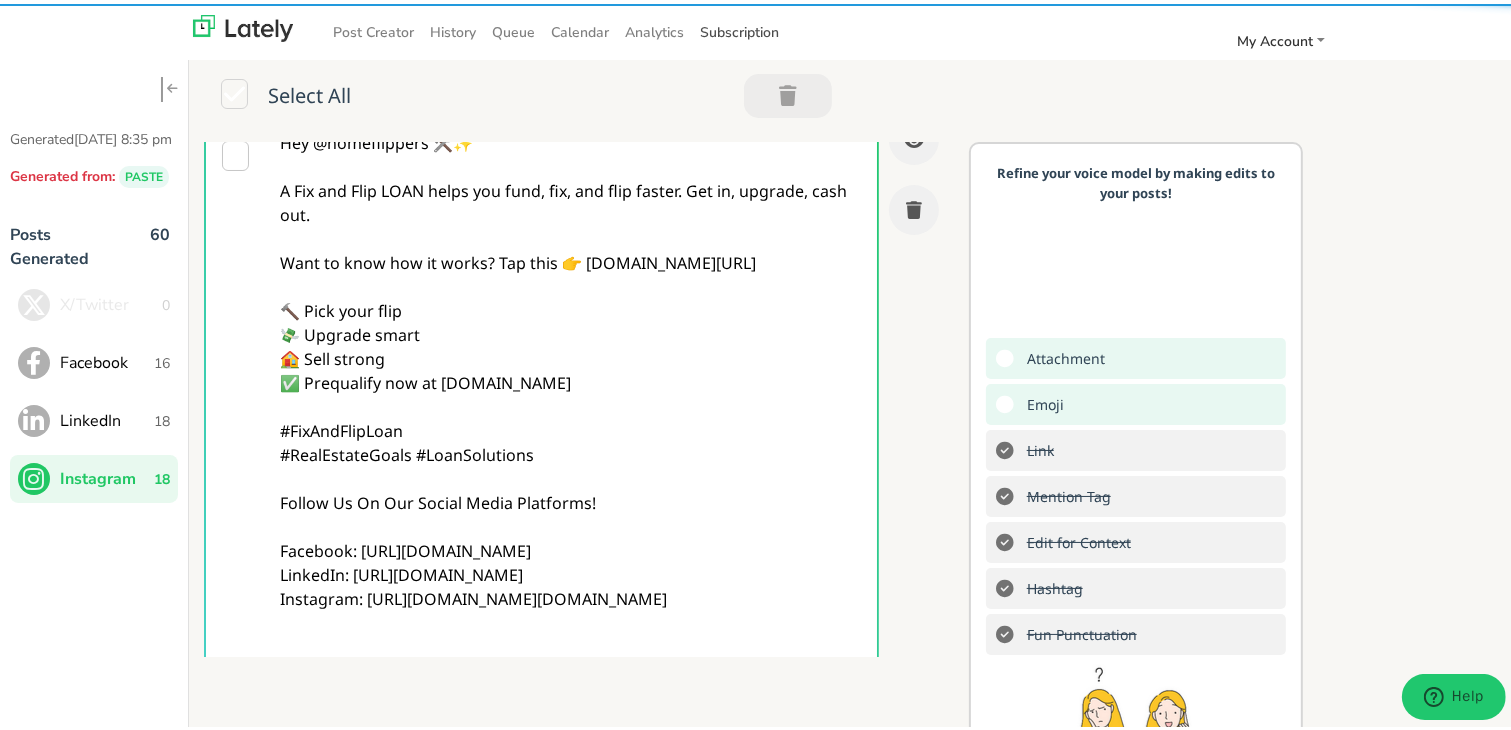 type on "Hey @homeflippers 🛠️✨
A Fix and Flip LOAN helps you fund, fix, and flip faster. Get in, upgrade, cash out.
Want to know how it works? Tap this 👉 [DOMAIN_NAME][URL]
🔨 Pick your flip
💸 Upgrade smart
🏠 Sell strong
✅ Prequalify now at [DOMAIN_NAME]
#FixAndFlipLoan
#RealEstateGoals #LoanSolutions
Follow Us On Our Social Media Platforms!
Facebook: [URL][DOMAIN_NAME]
LinkedIn: [URL][DOMAIN_NAME]
Instagram: [URL][DOMAIN_NAME][DOMAIN_NAME]" 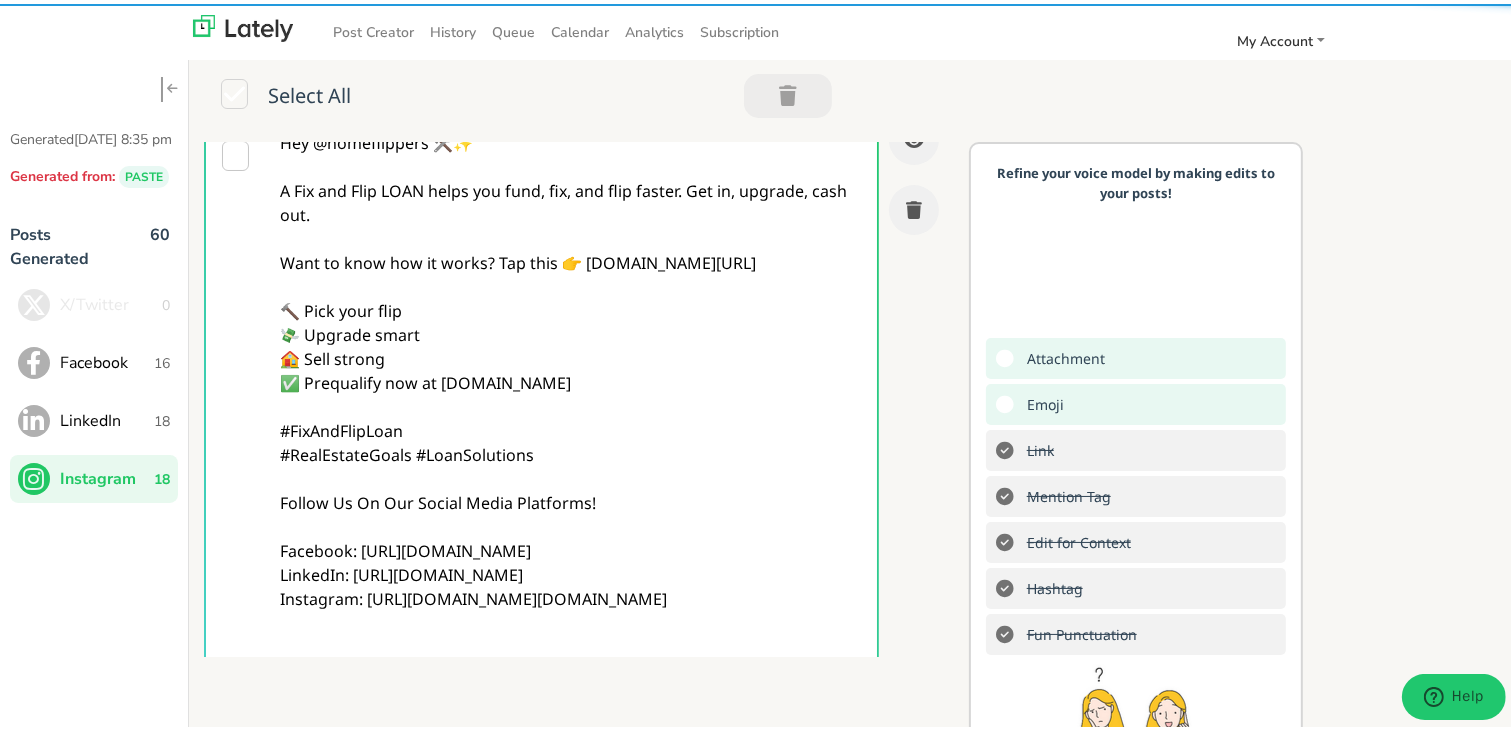 scroll, scrollTop: 427, scrollLeft: 0, axis: vertical 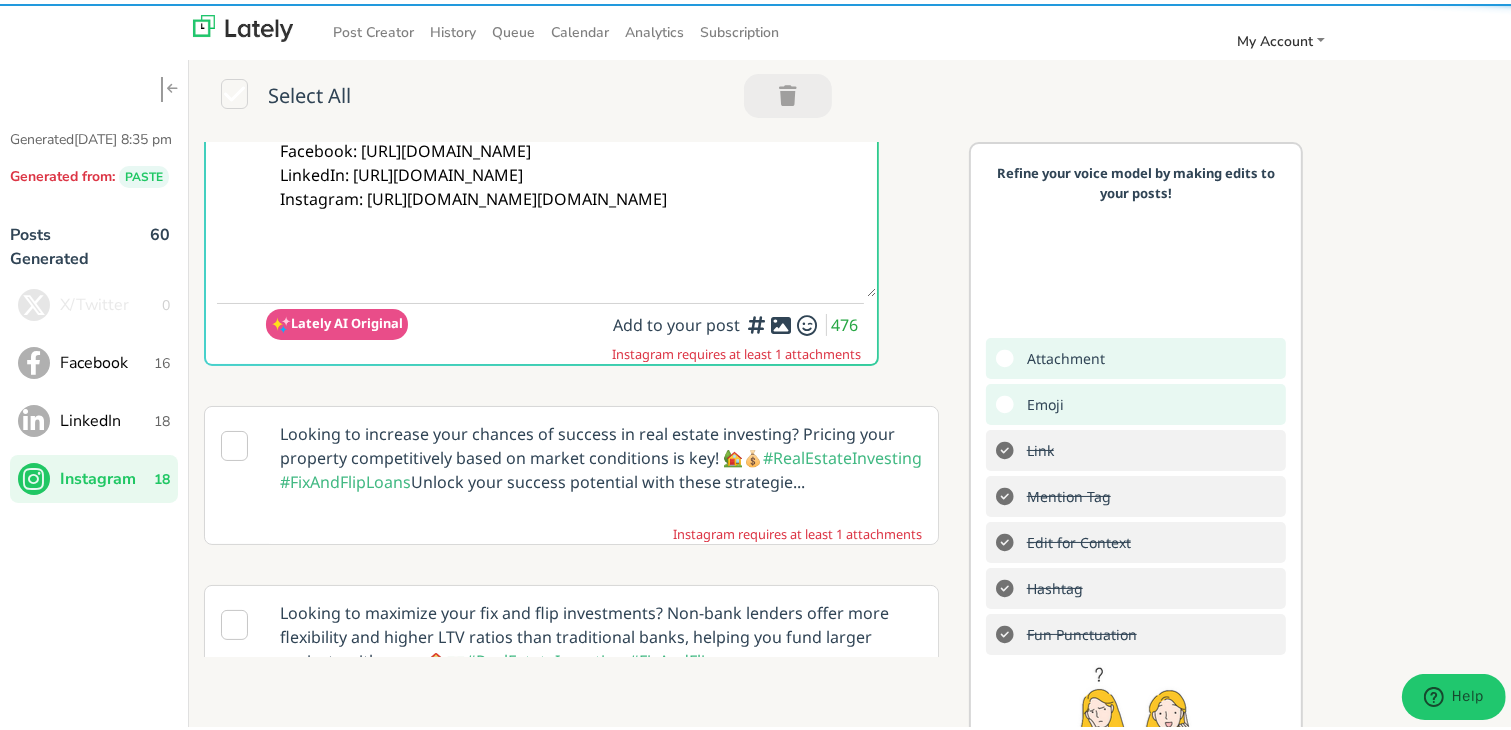 click at bounding box center (781, 321) 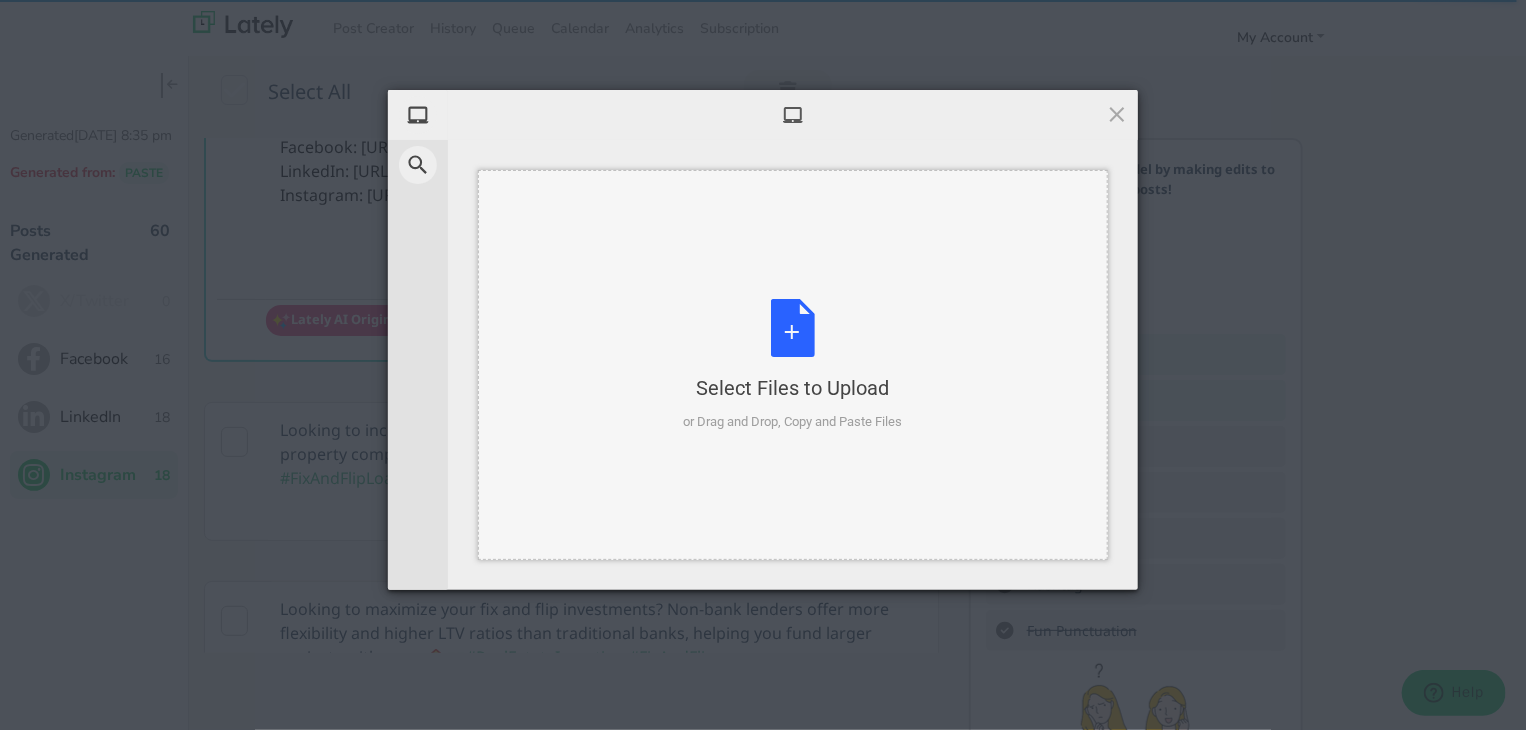 click on "Select Files to Upload" at bounding box center (793, 388) 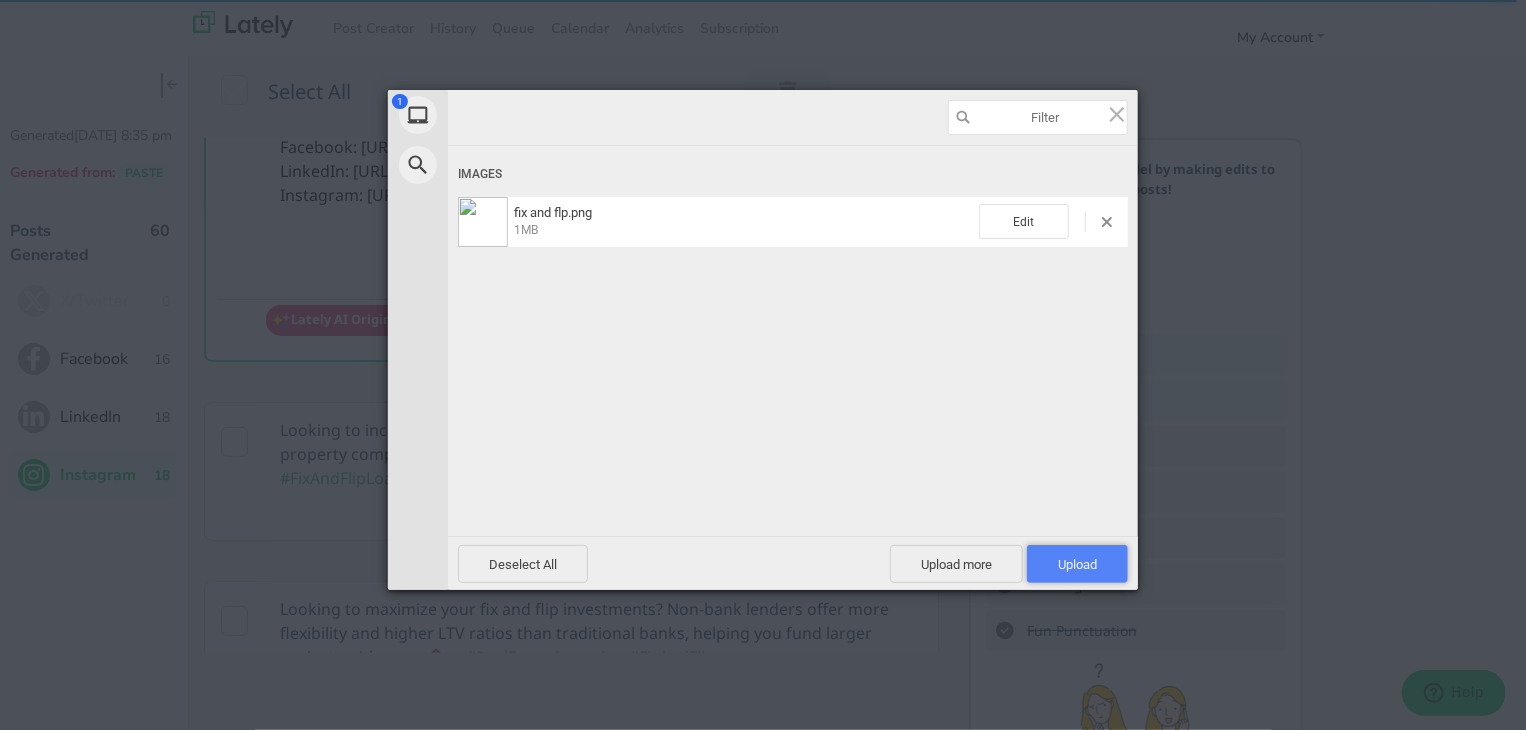 click on "Upload
1" at bounding box center [1077, 564] 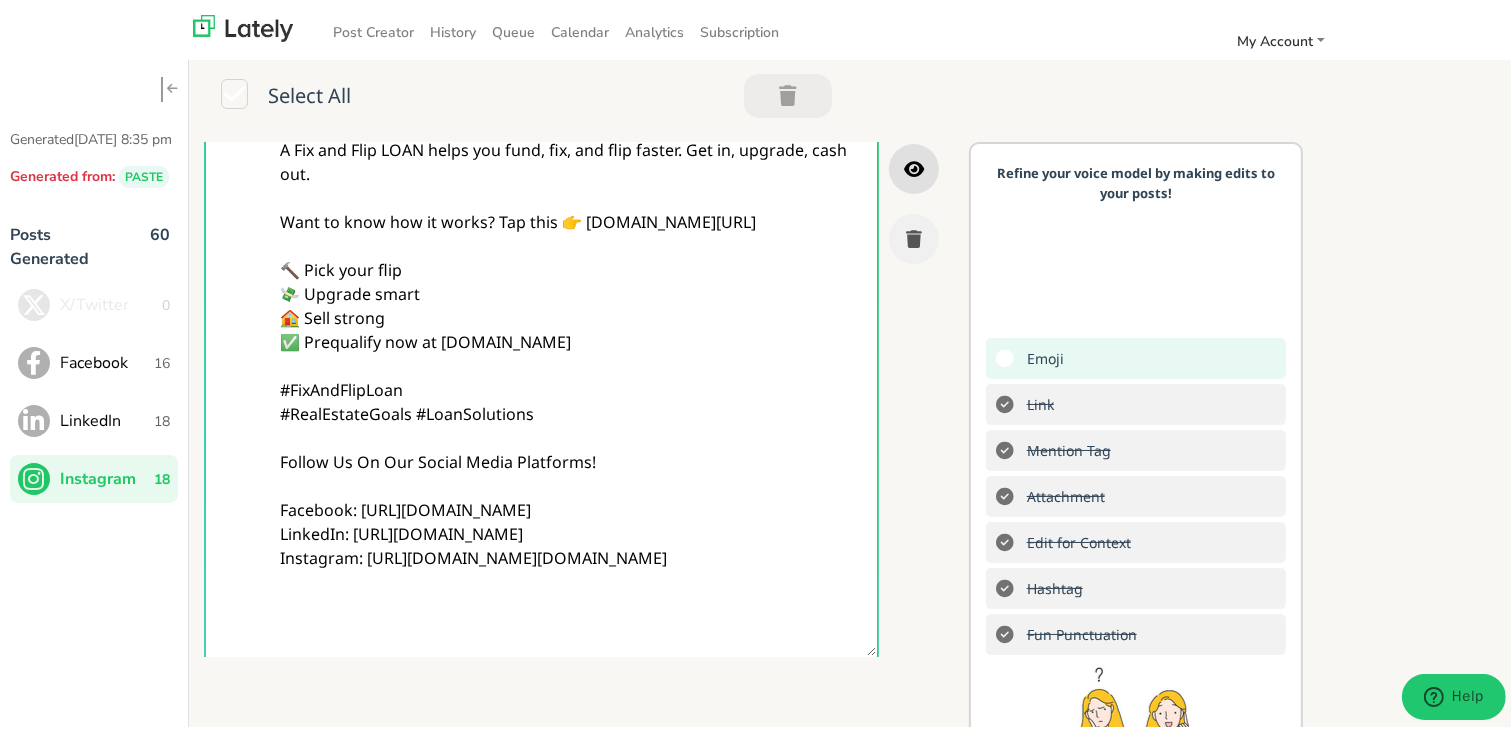 scroll, scrollTop: 0, scrollLeft: 0, axis: both 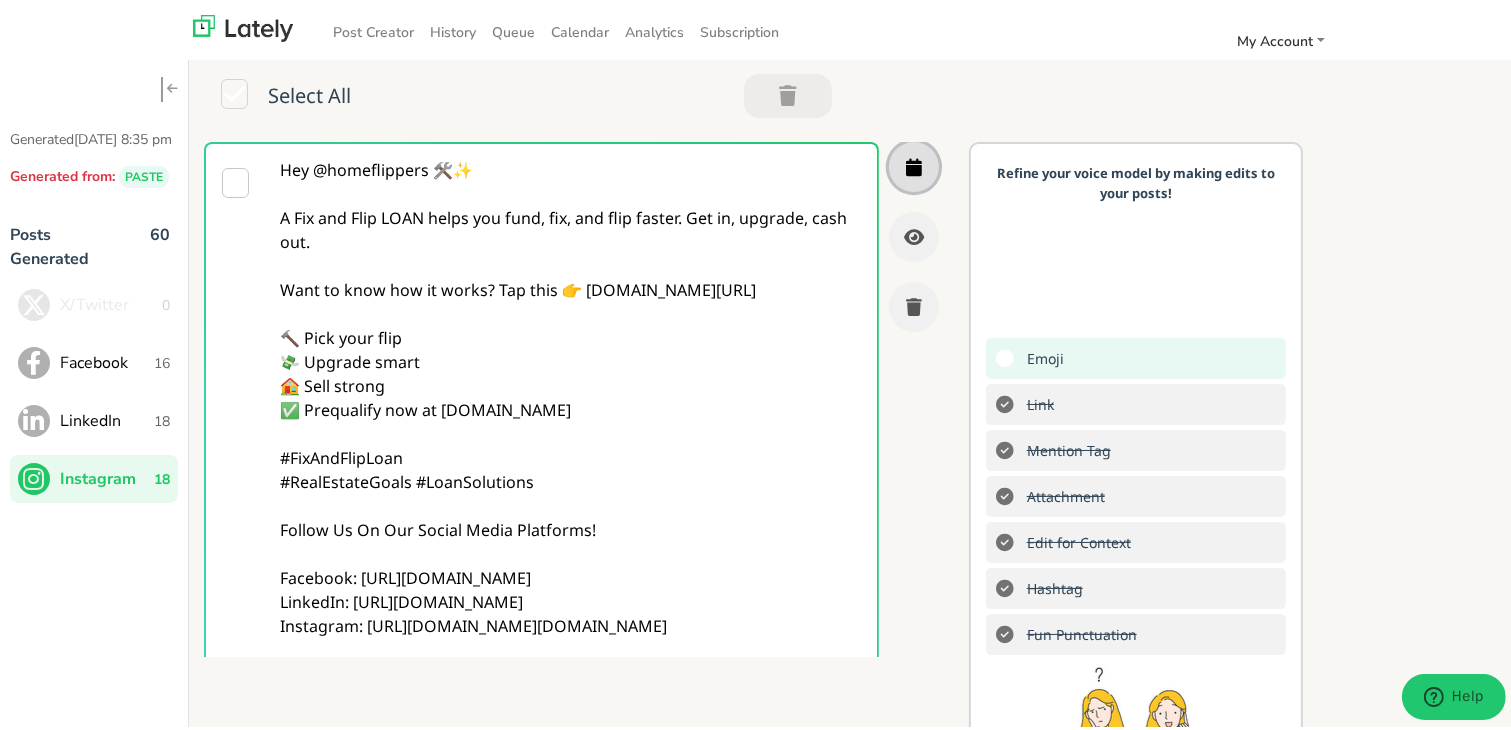 click at bounding box center [914, 163] 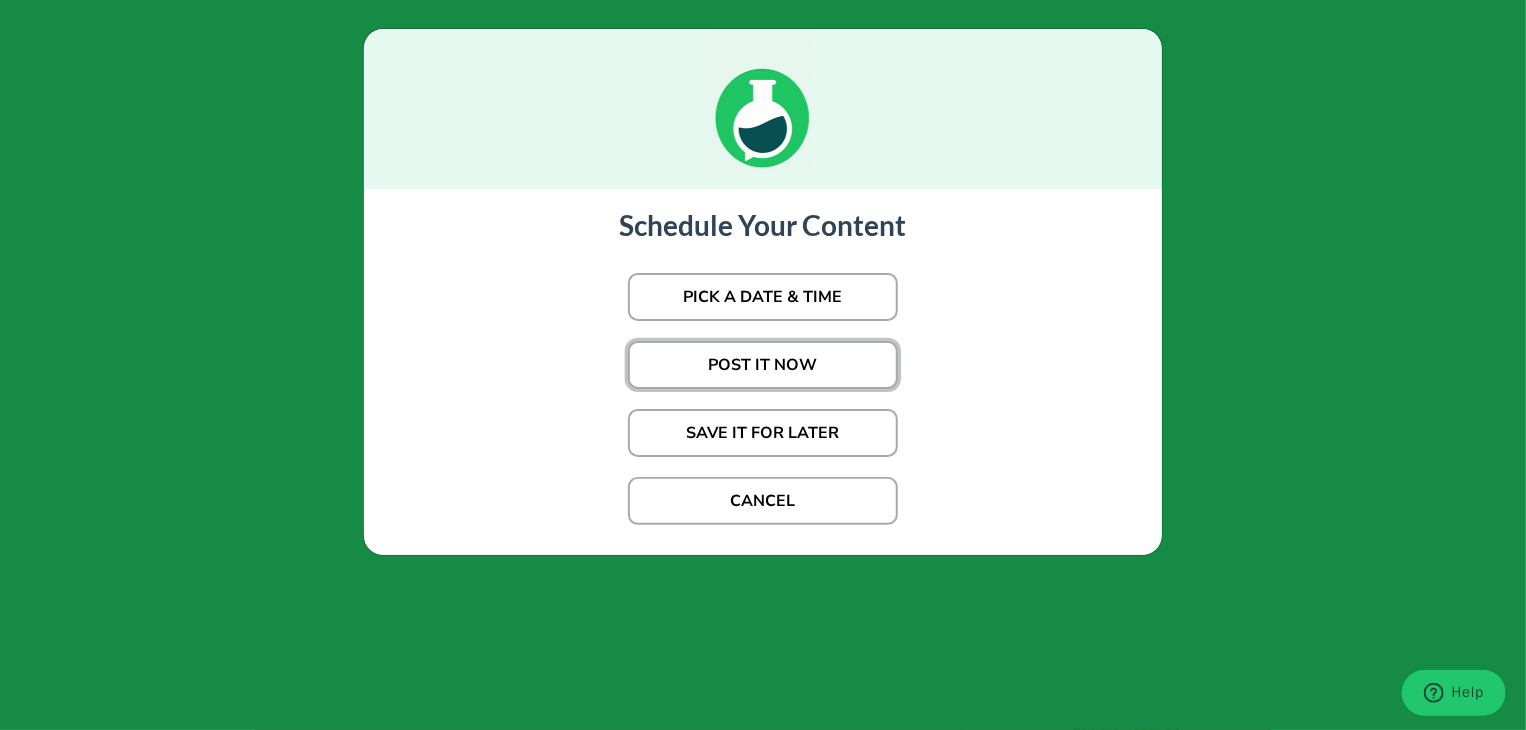 click on "POST IT NOW" at bounding box center [763, 365] 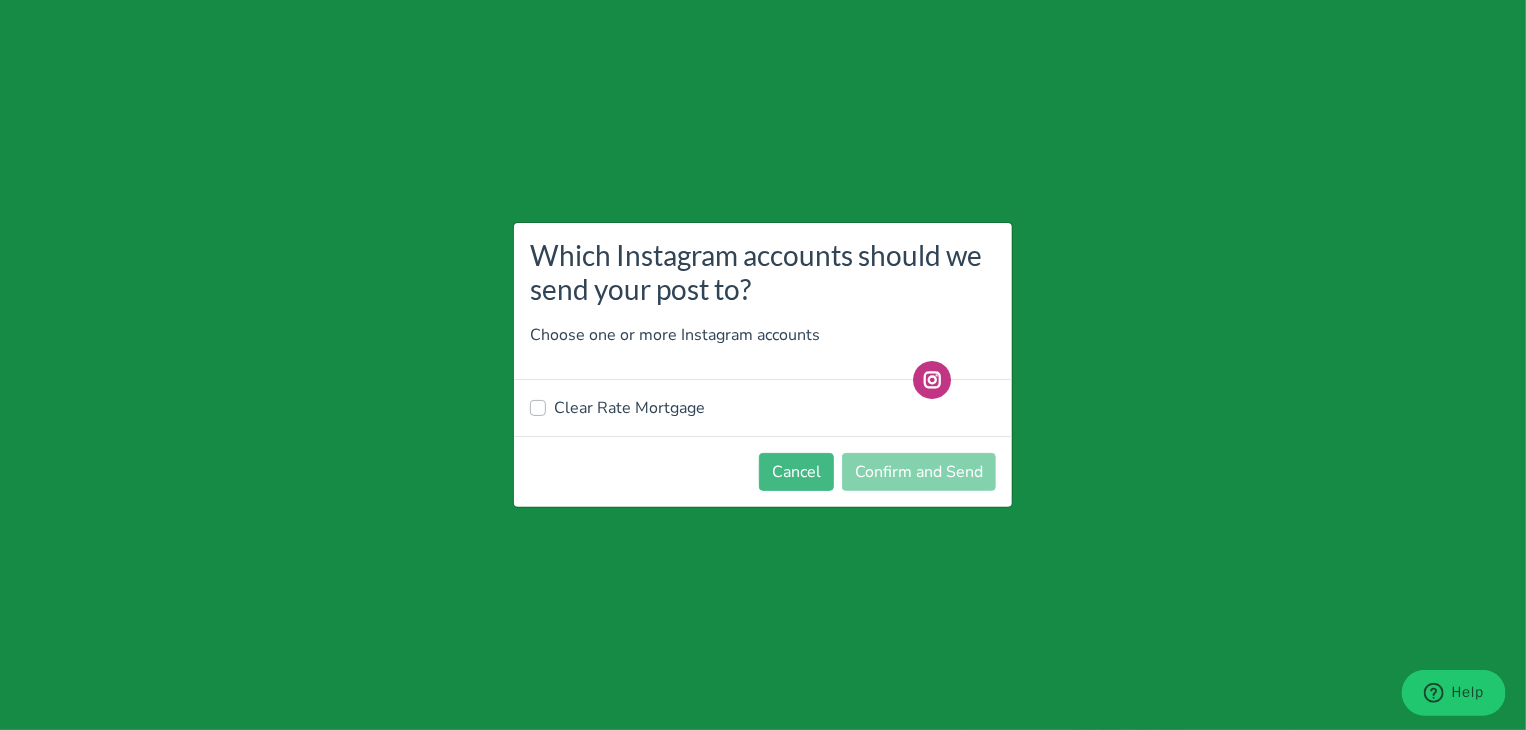 click on "Clear Rate Mortgage" at bounding box center [629, 408] 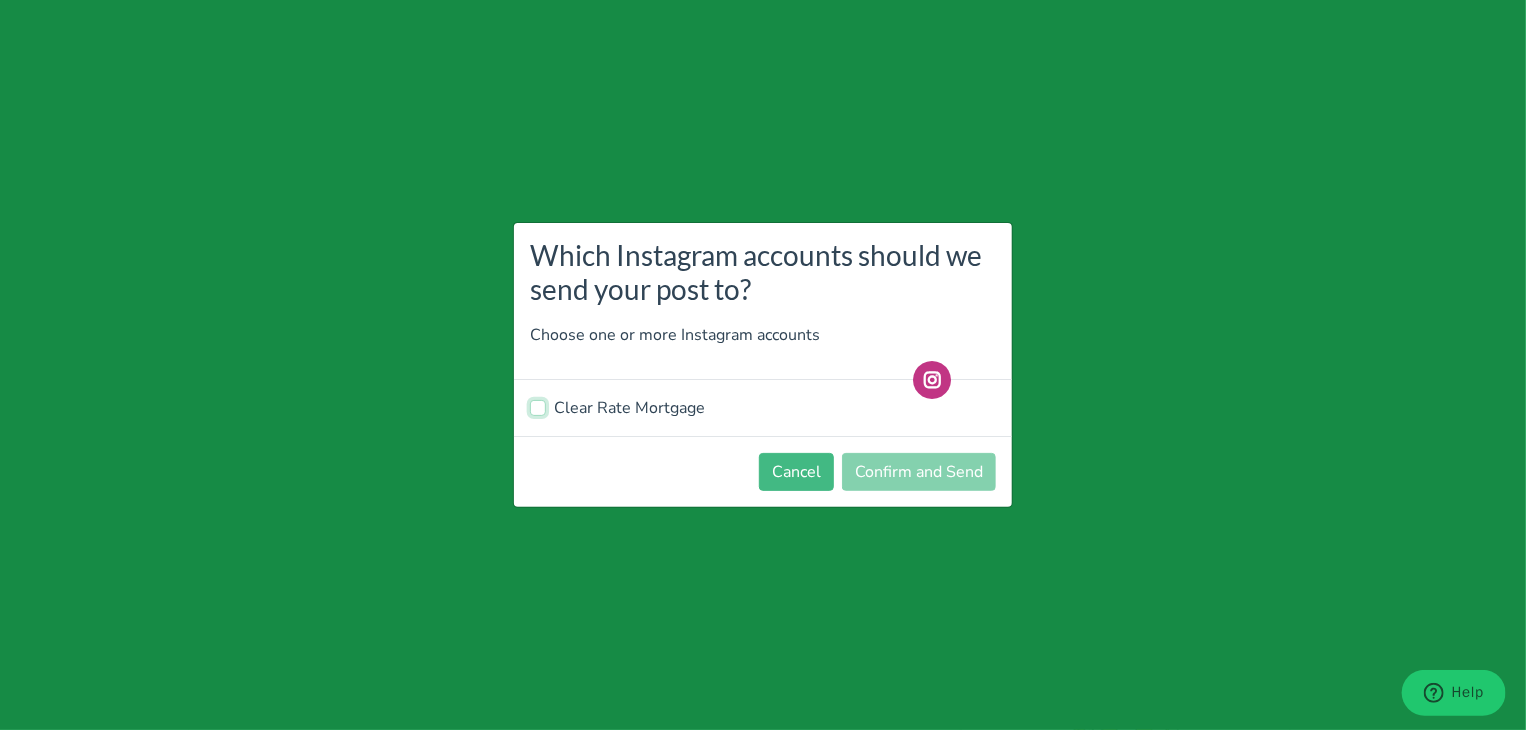 click on "Clear Rate Mortgage" at bounding box center [538, 406] 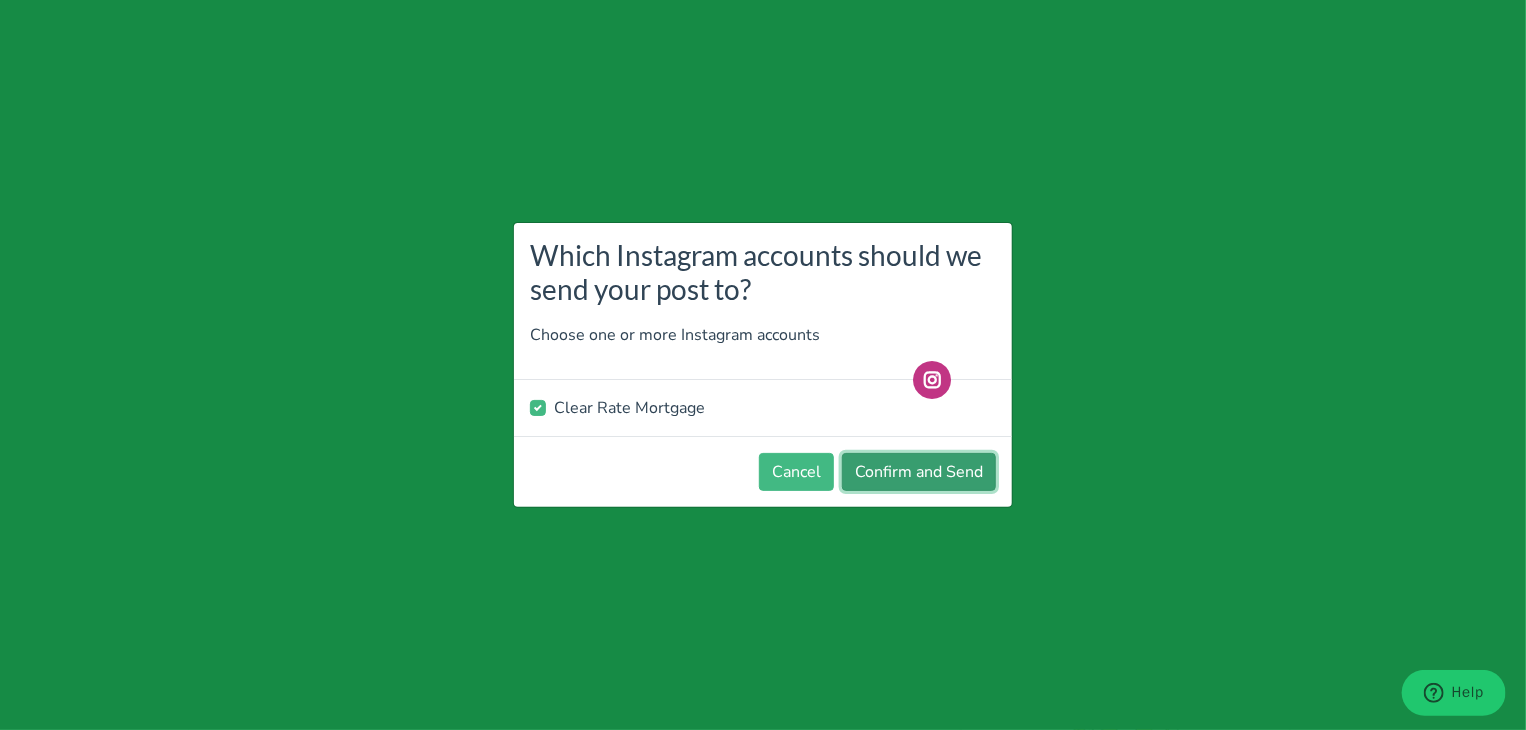 click on "Confirm and Send" at bounding box center (919, 472) 